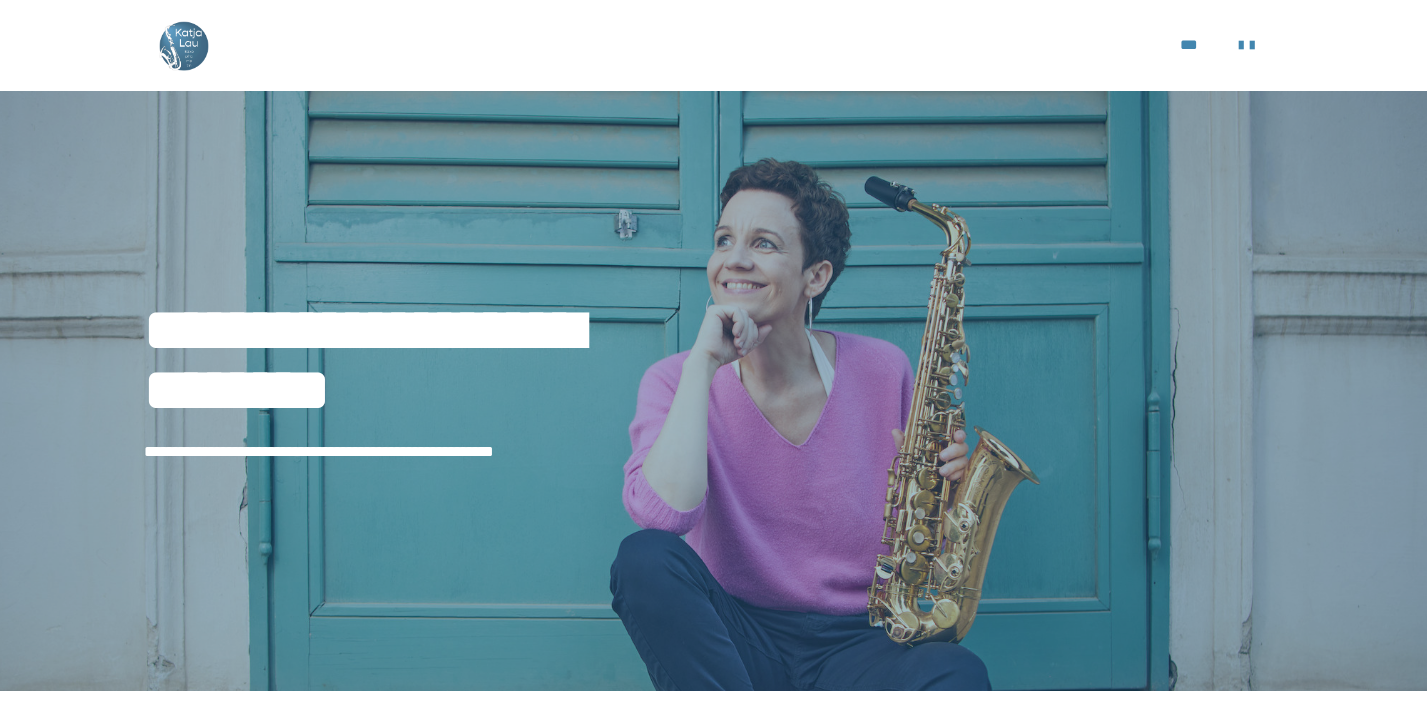 scroll, scrollTop: 0, scrollLeft: 0, axis: both 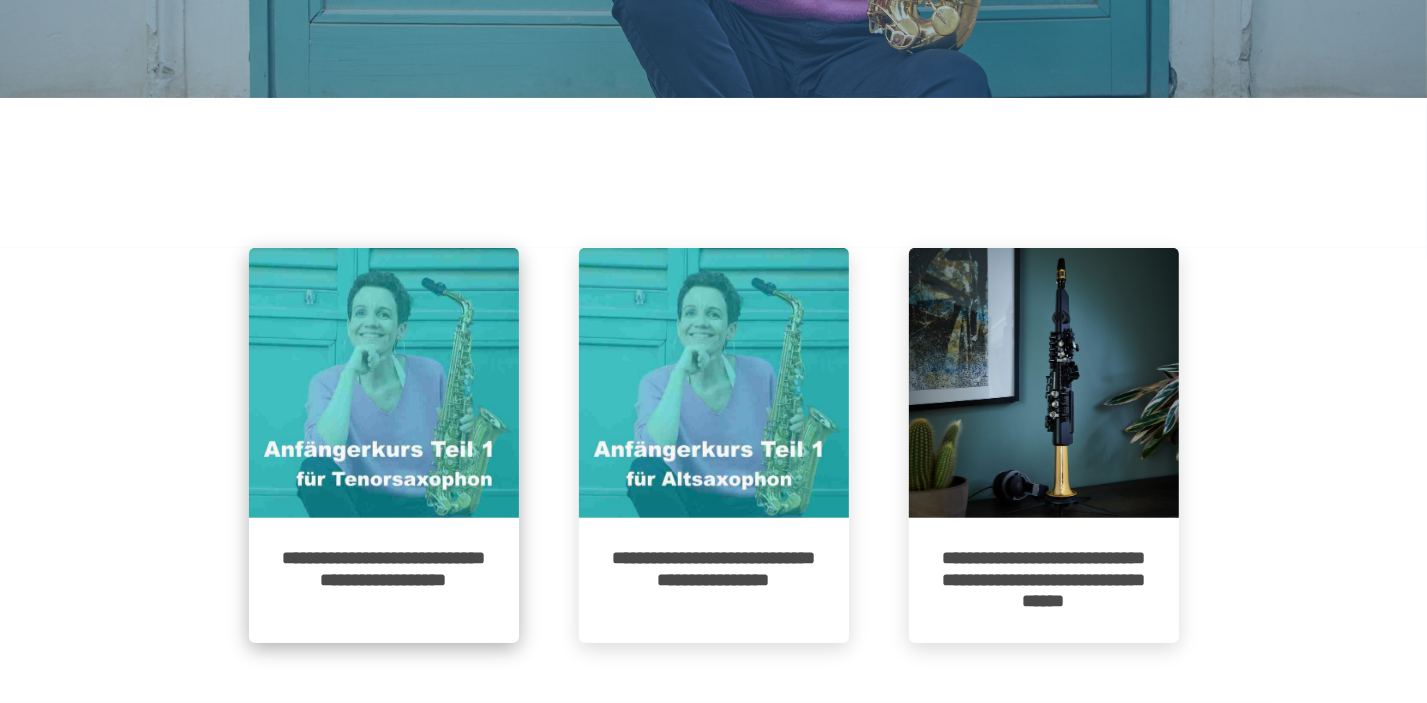 click on "**********" at bounding box center (384, 580) 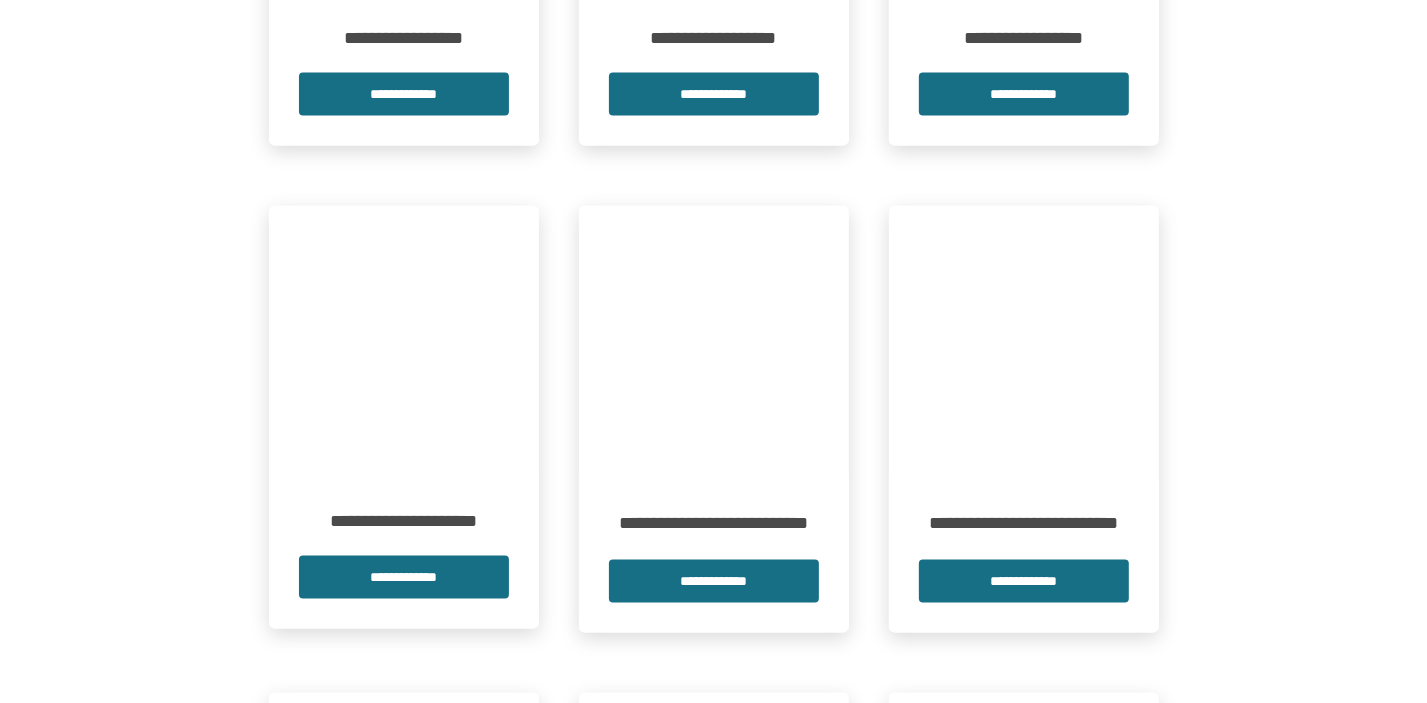 scroll, scrollTop: 2142, scrollLeft: 0, axis: vertical 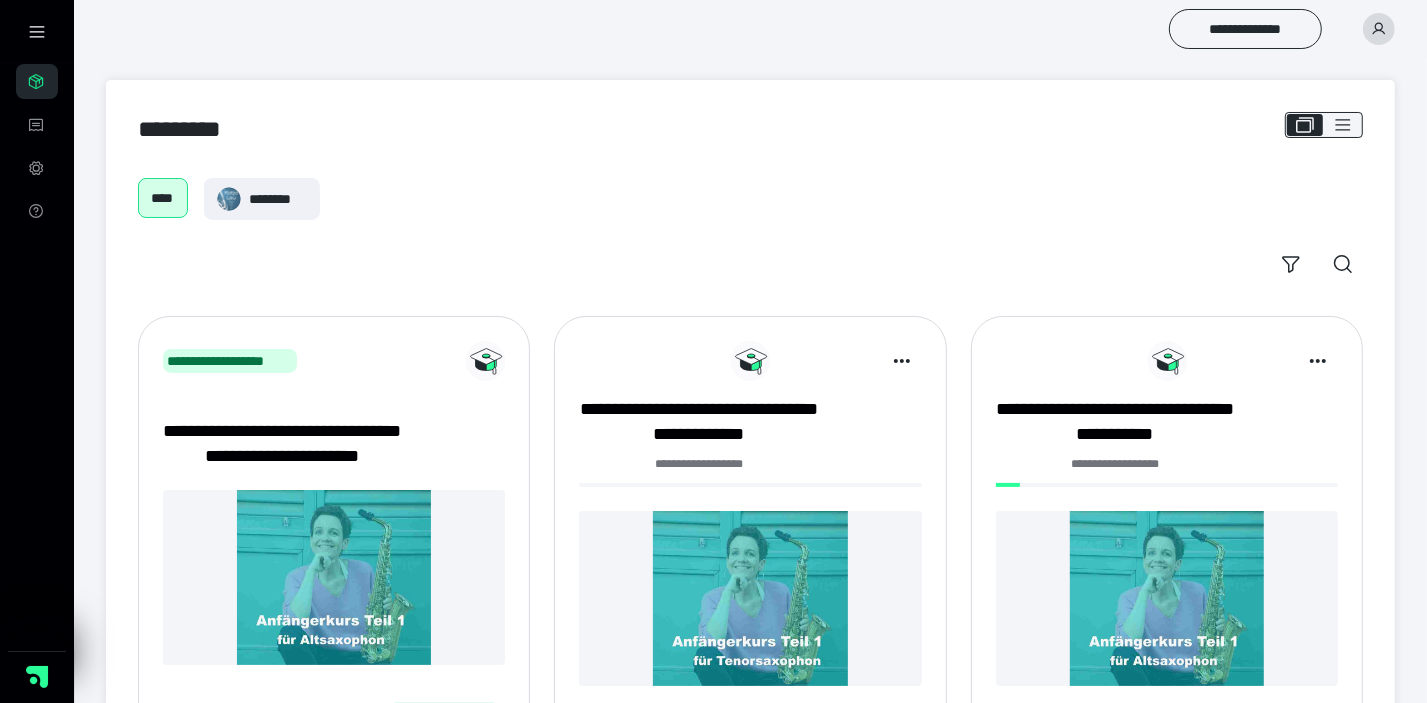 click on "**** ********" at bounding box center [750, 199] 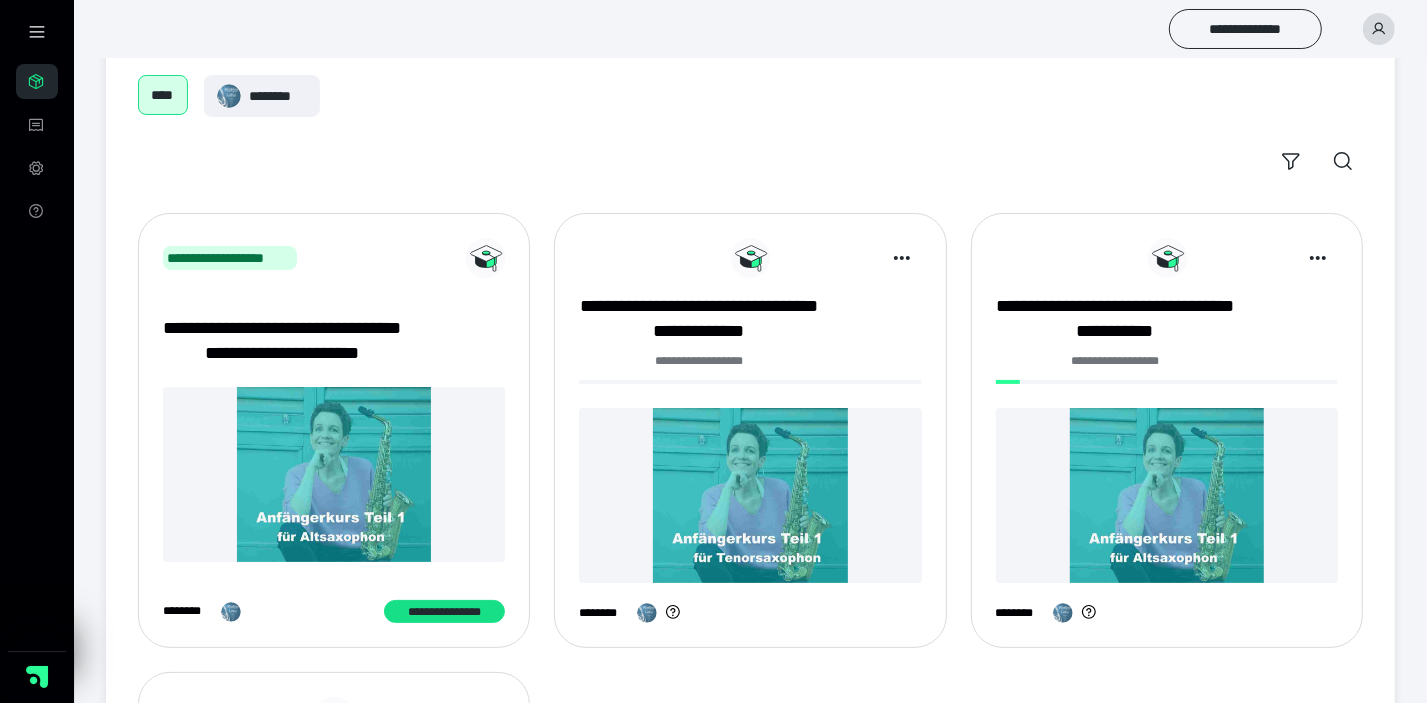 scroll, scrollTop: 0, scrollLeft: 0, axis: both 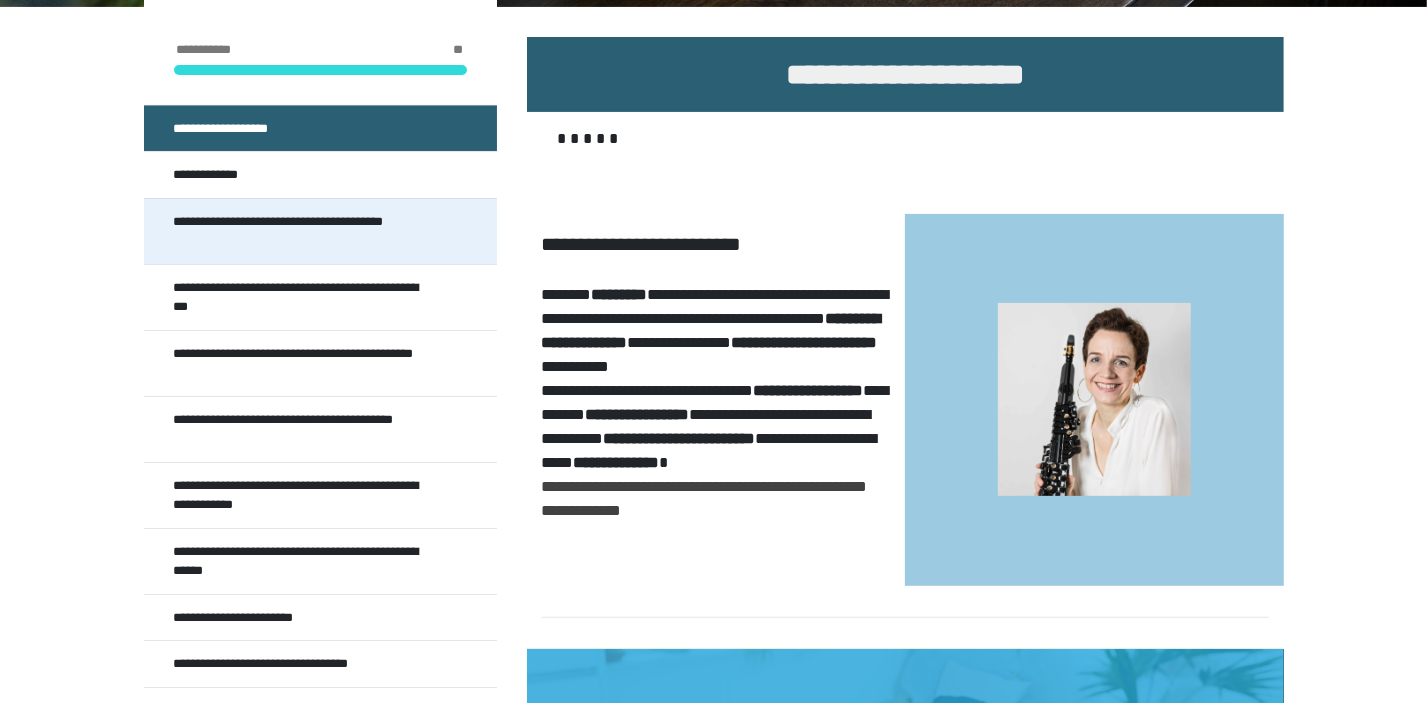 click on "**********" at bounding box center [306, 231] 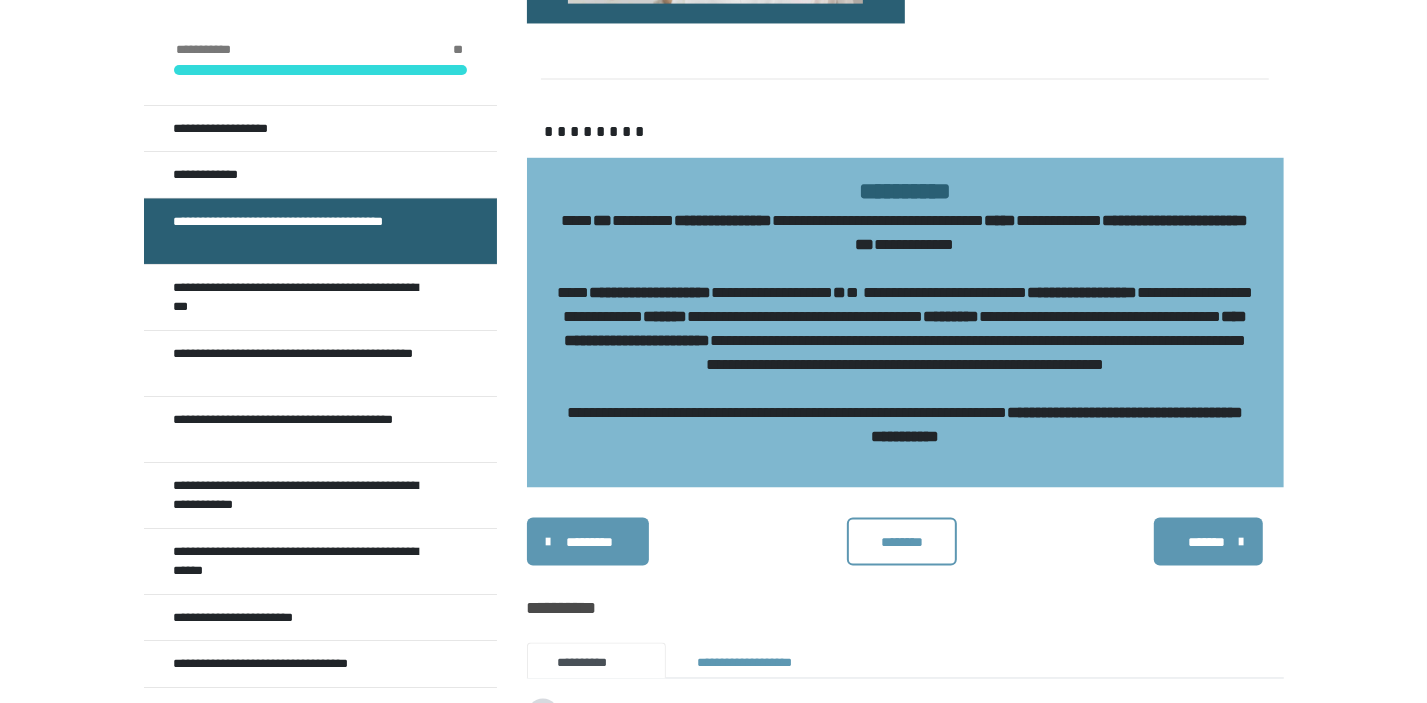 scroll, scrollTop: 2484, scrollLeft: 0, axis: vertical 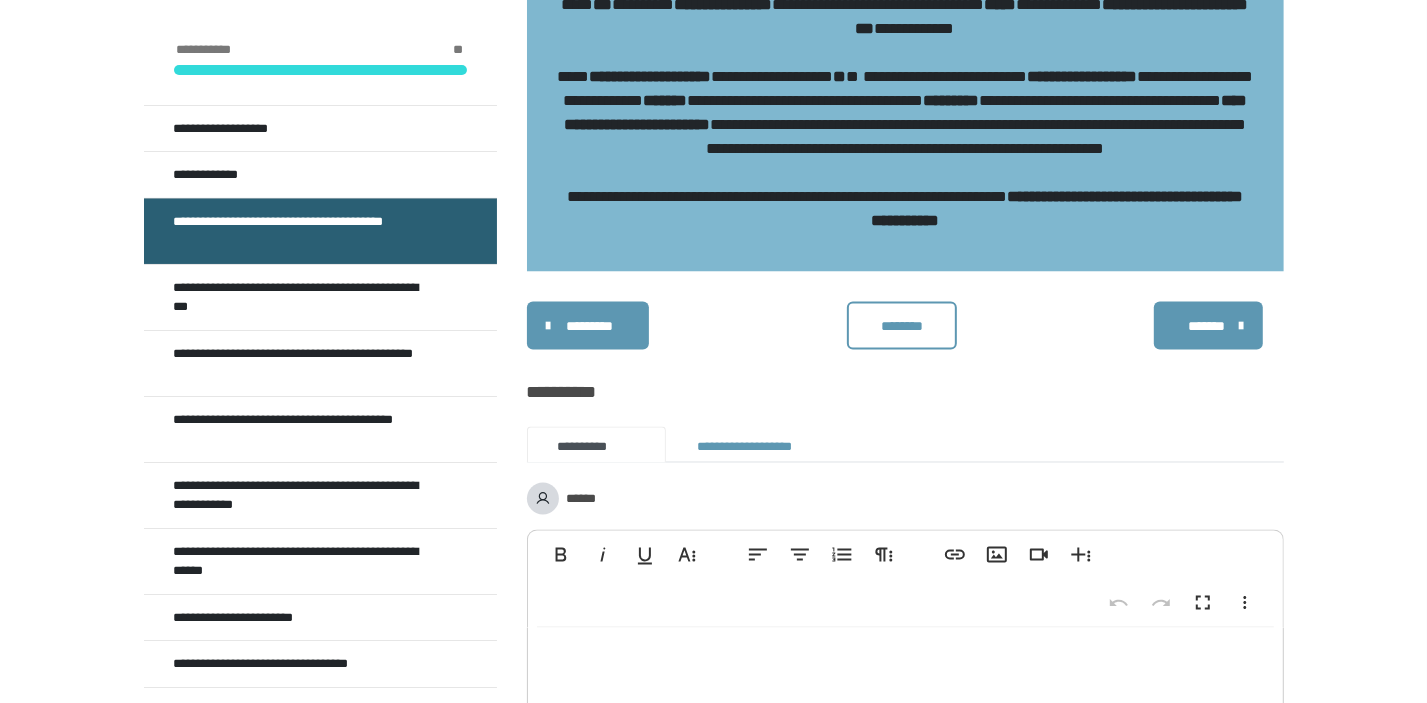 click on "*******" at bounding box center (1206, 326) 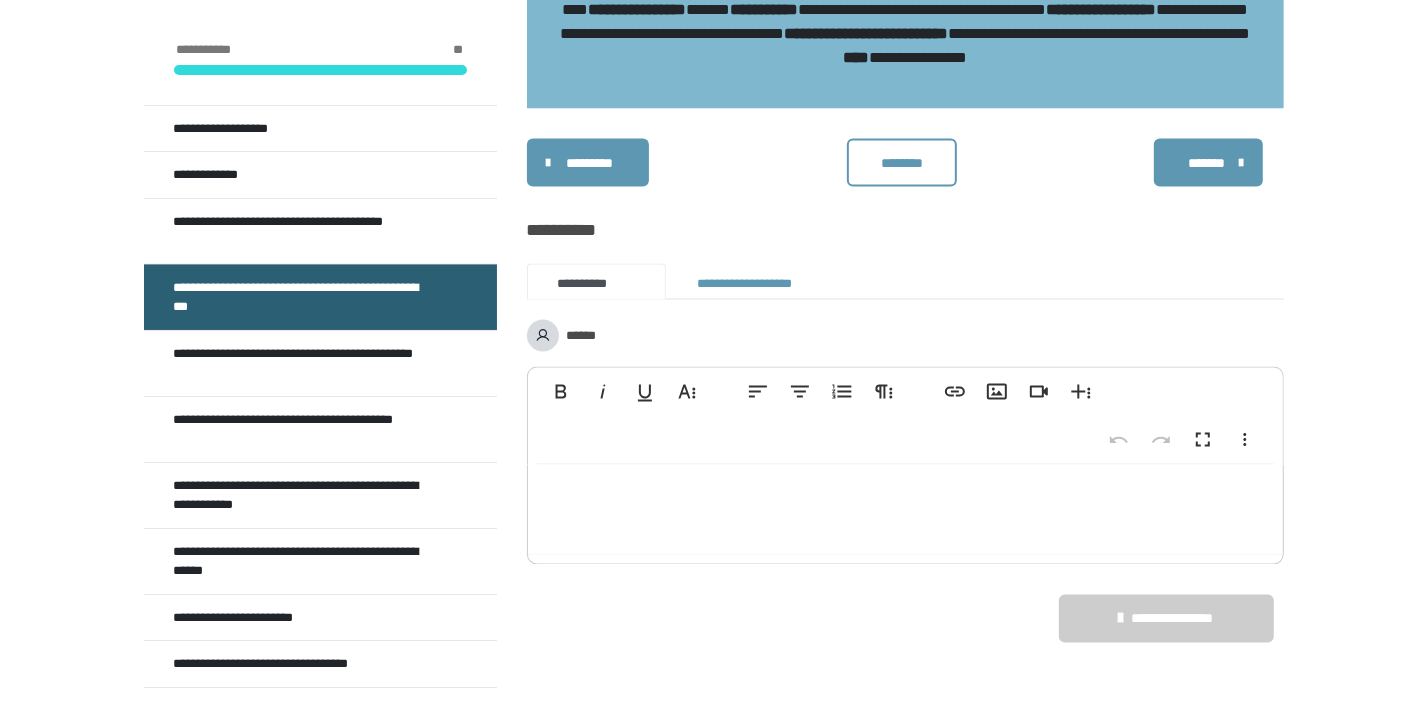 scroll, scrollTop: 2829, scrollLeft: 0, axis: vertical 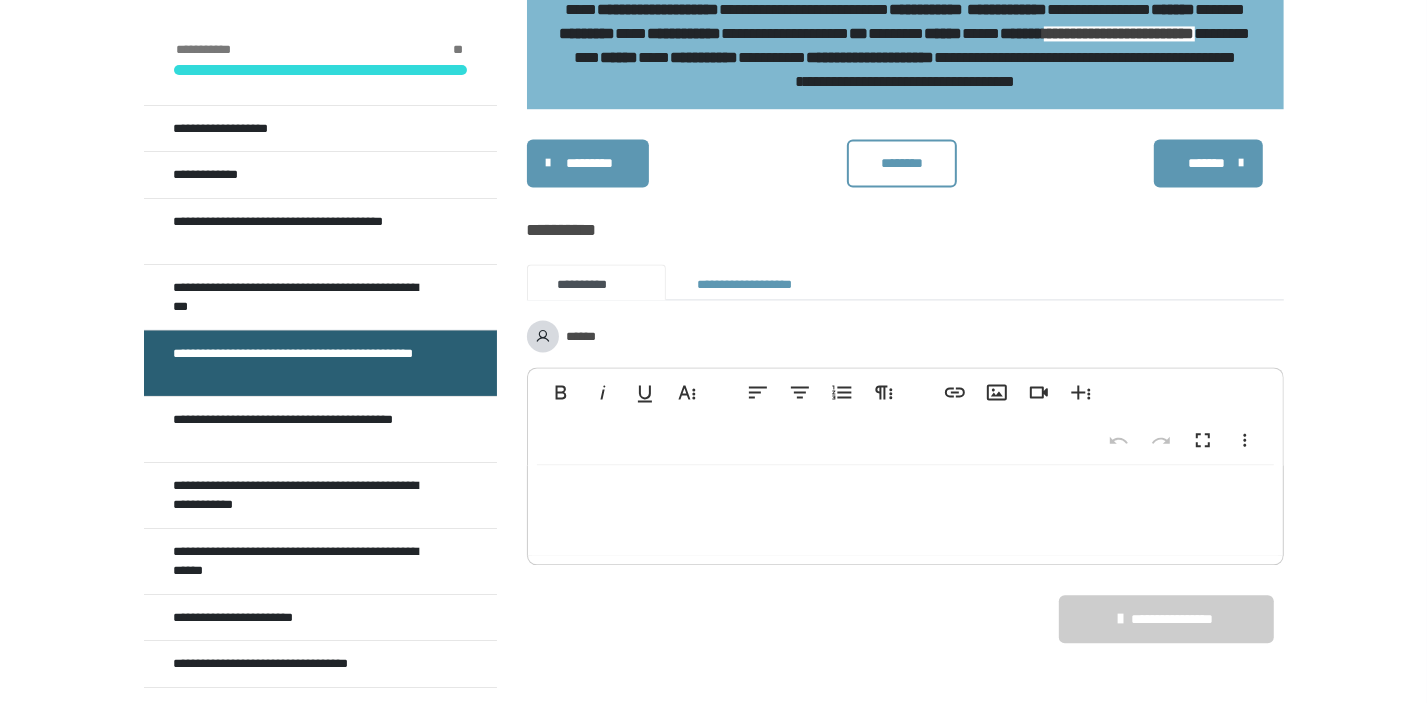 click on "*******" at bounding box center [1206, 163] 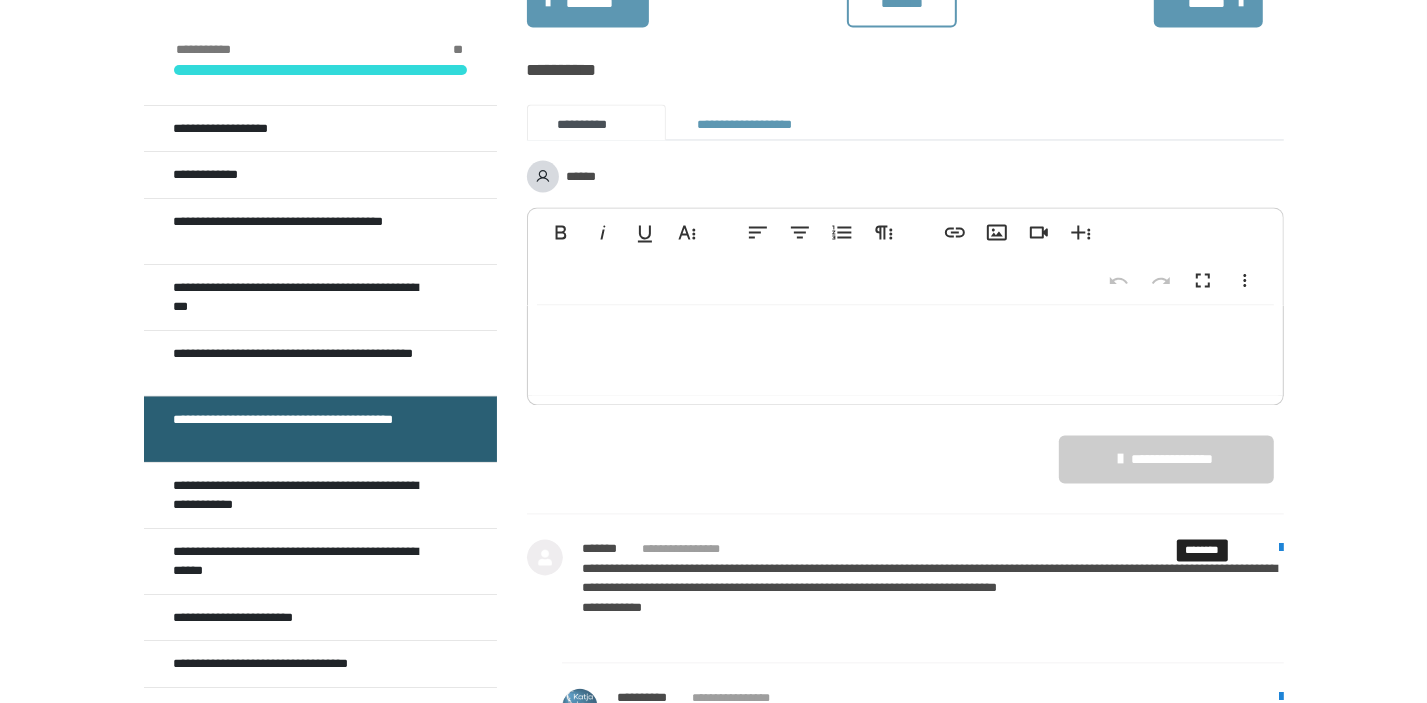 scroll, scrollTop: 2563, scrollLeft: 0, axis: vertical 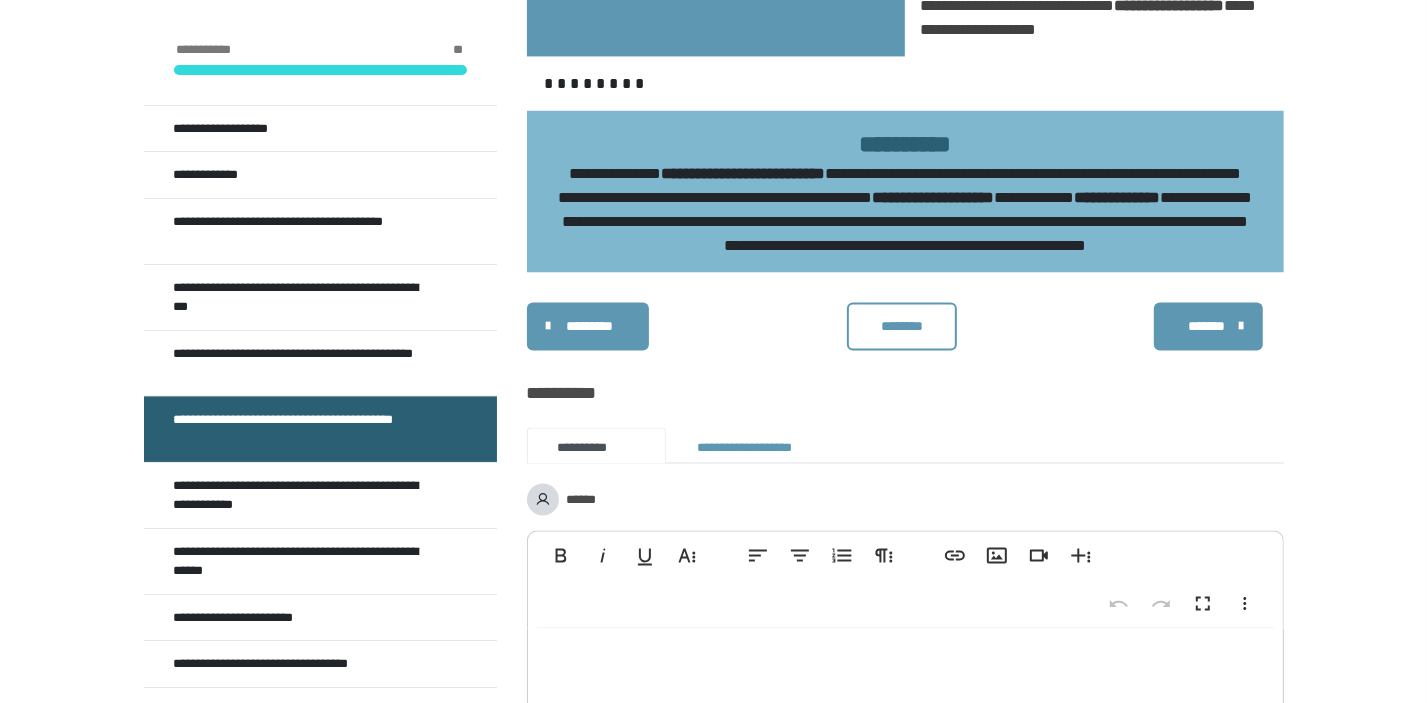 click on "*******" at bounding box center (1206, 327) 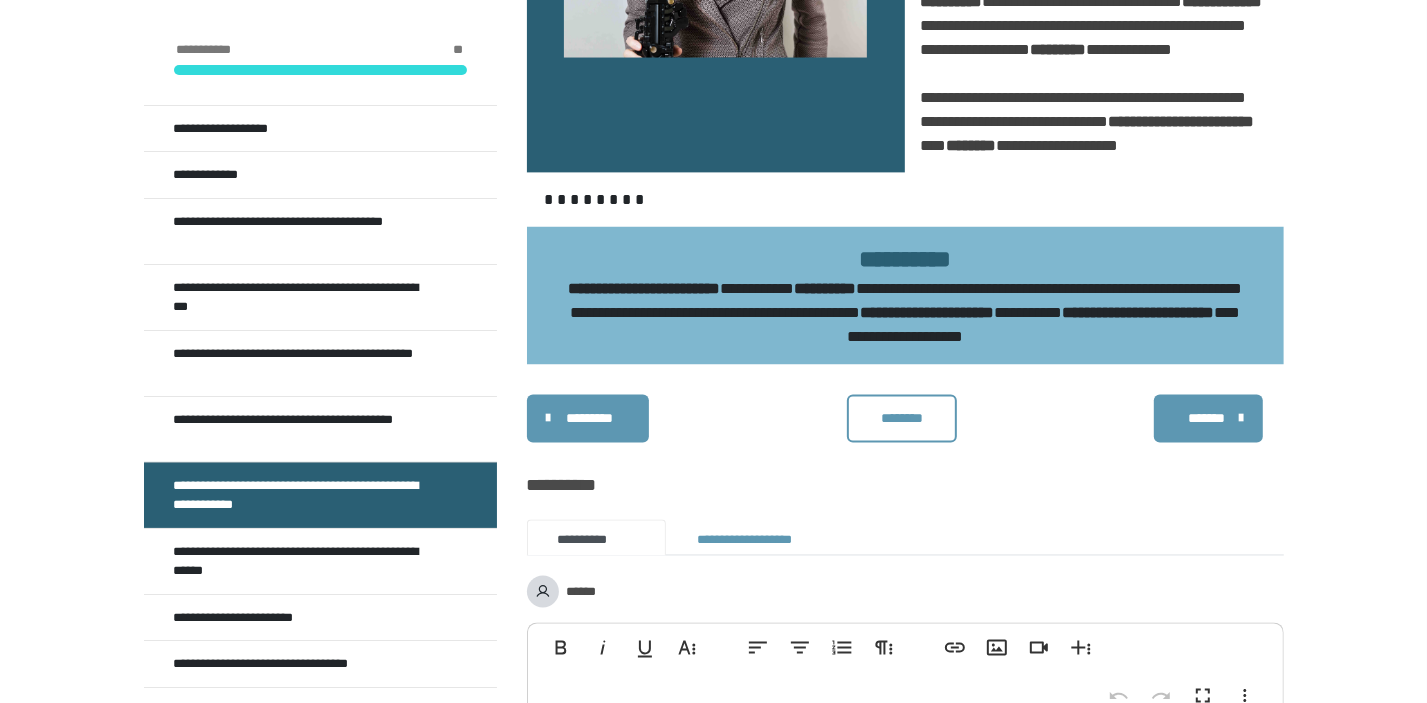 scroll, scrollTop: 2721, scrollLeft: 0, axis: vertical 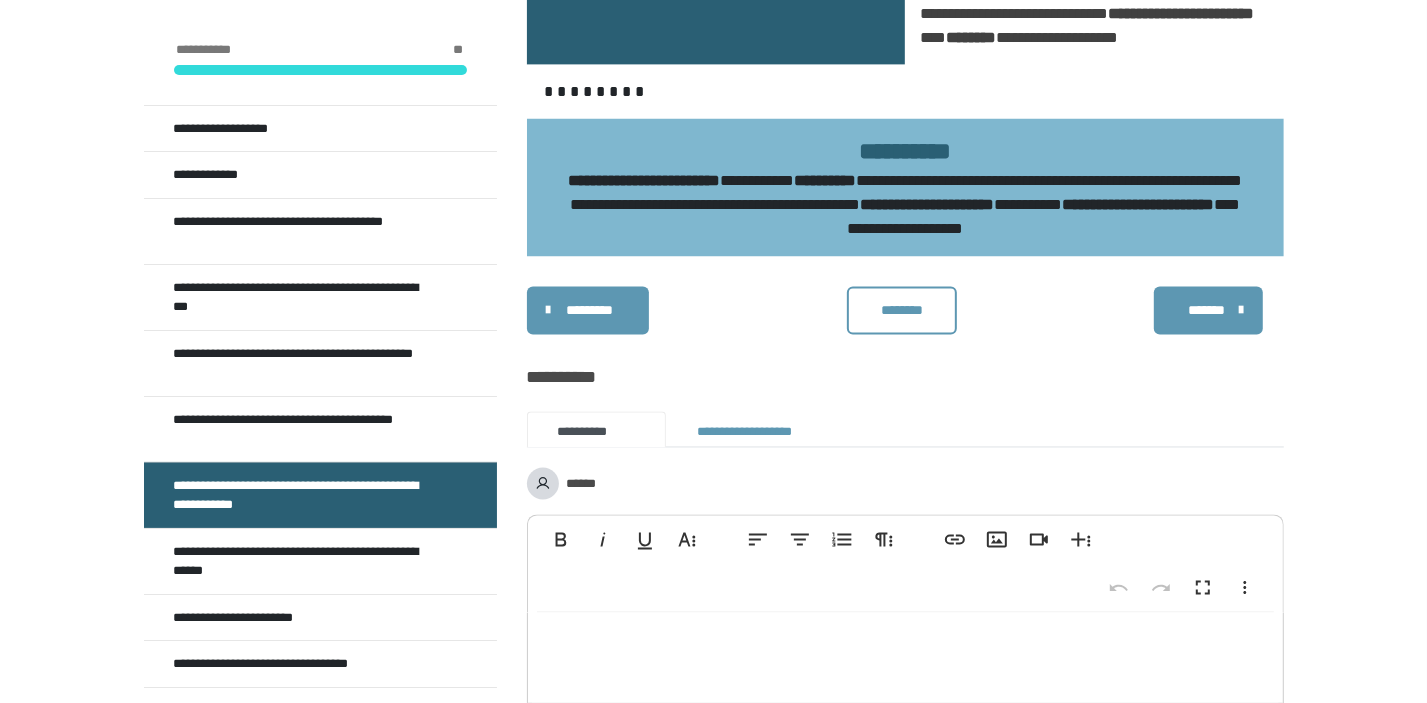 click on "*******" at bounding box center [1206, 311] 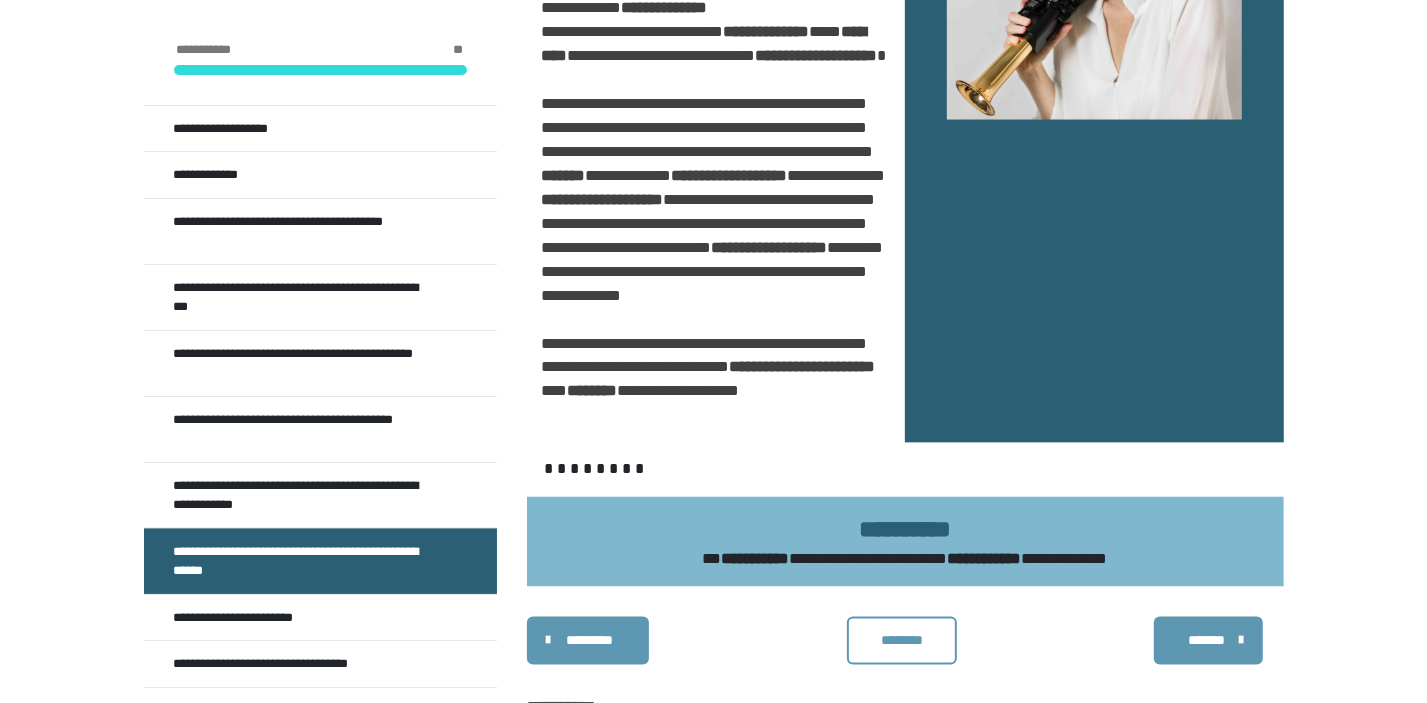 scroll, scrollTop: 2613, scrollLeft: 0, axis: vertical 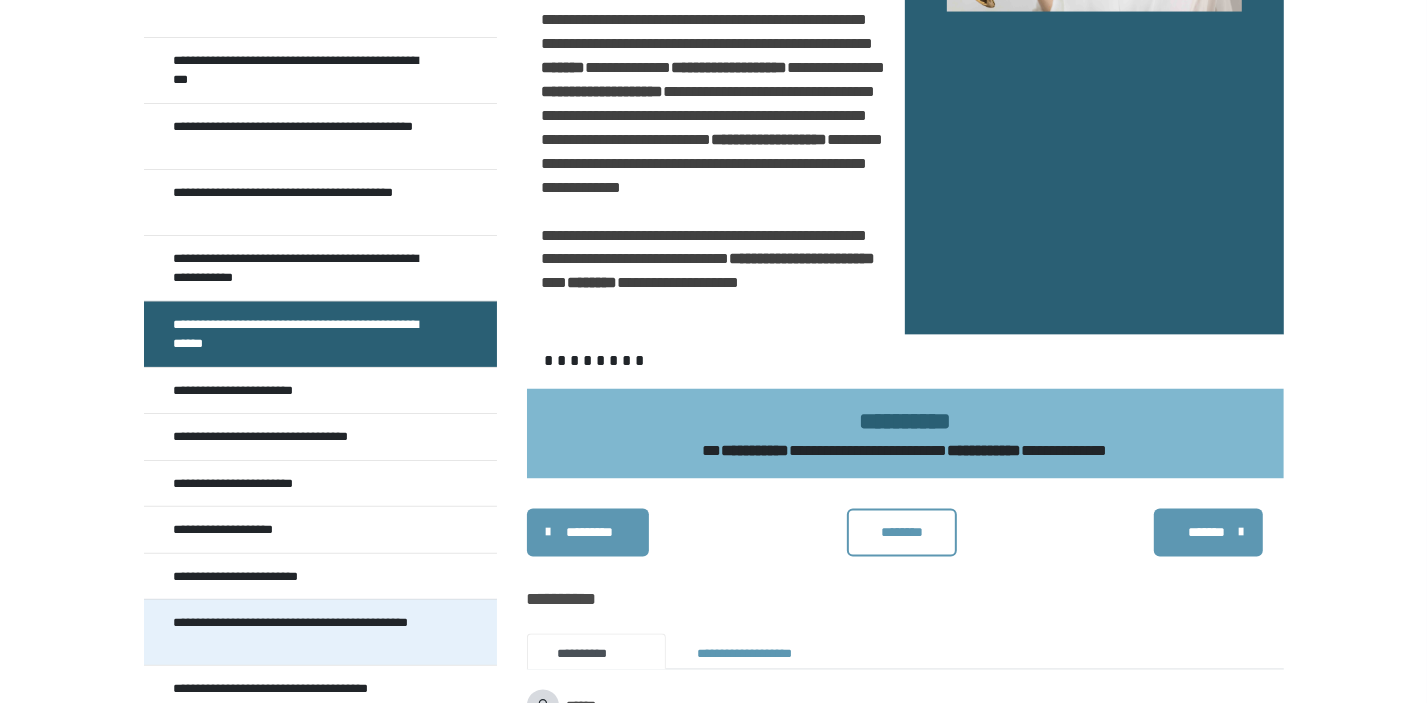 click on "**********" at bounding box center [306, 632] 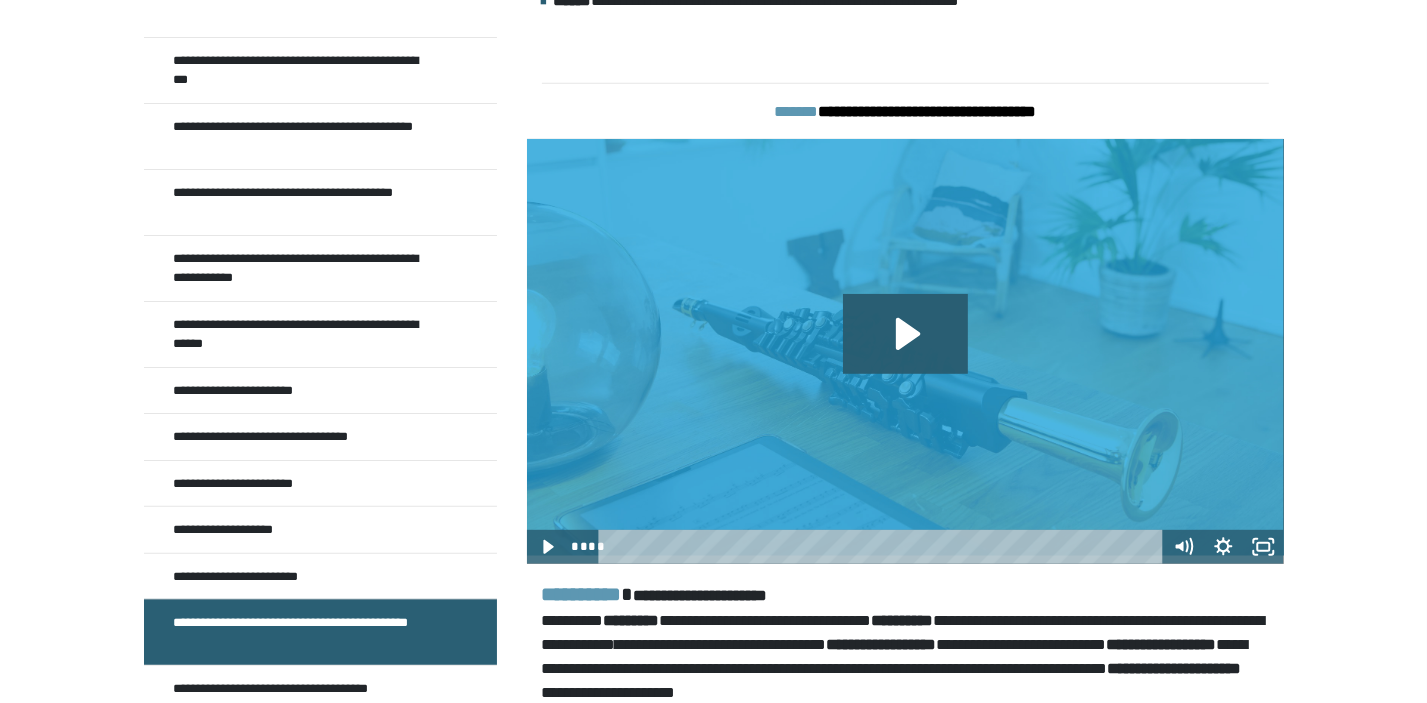 scroll, scrollTop: 753, scrollLeft: 0, axis: vertical 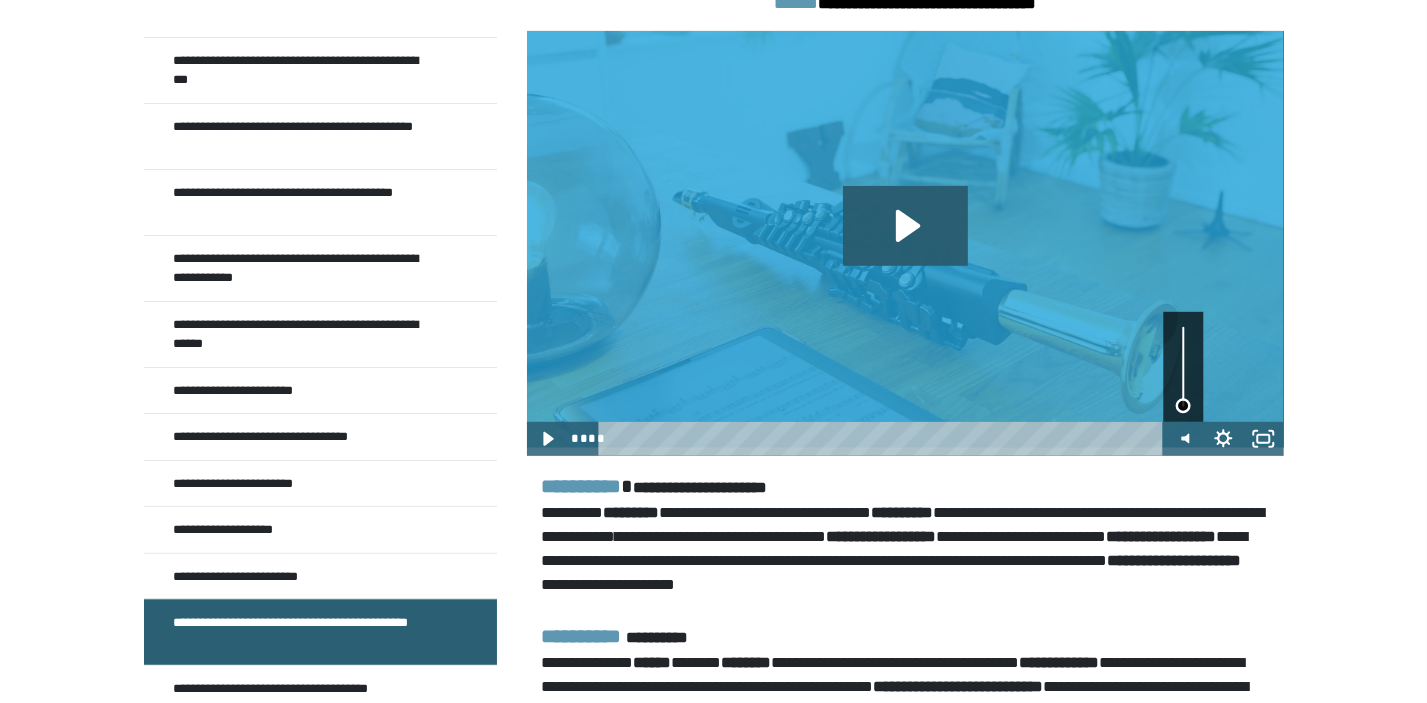 click at bounding box center (1184, 367) 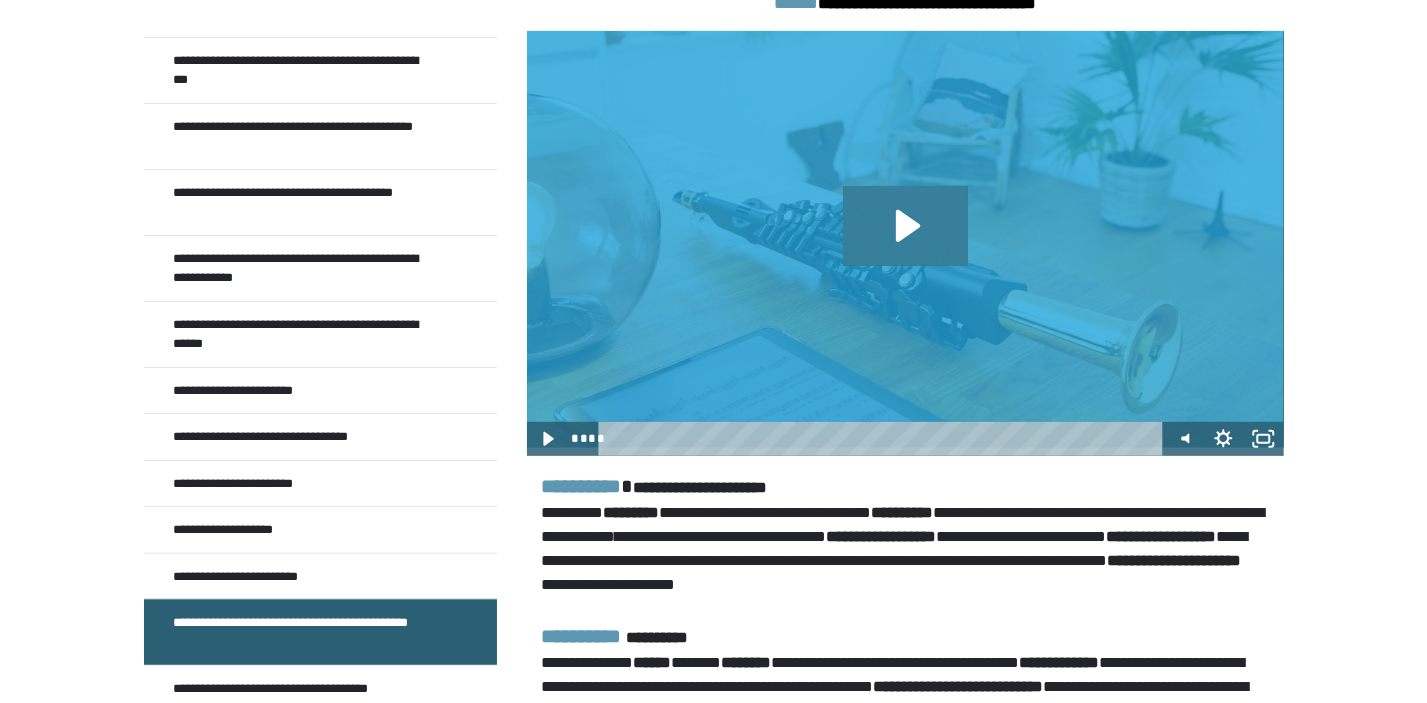 click 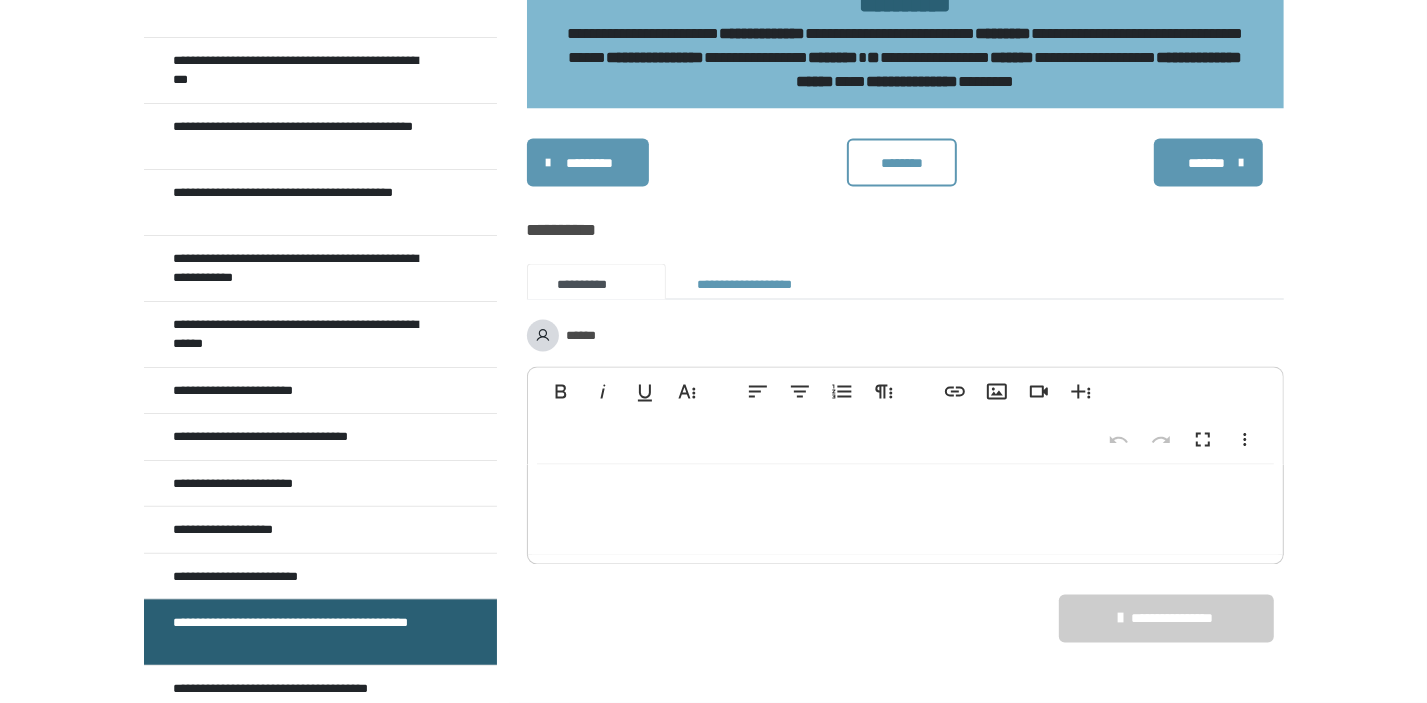 scroll, scrollTop: 2589, scrollLeft: 0, axis: vertical 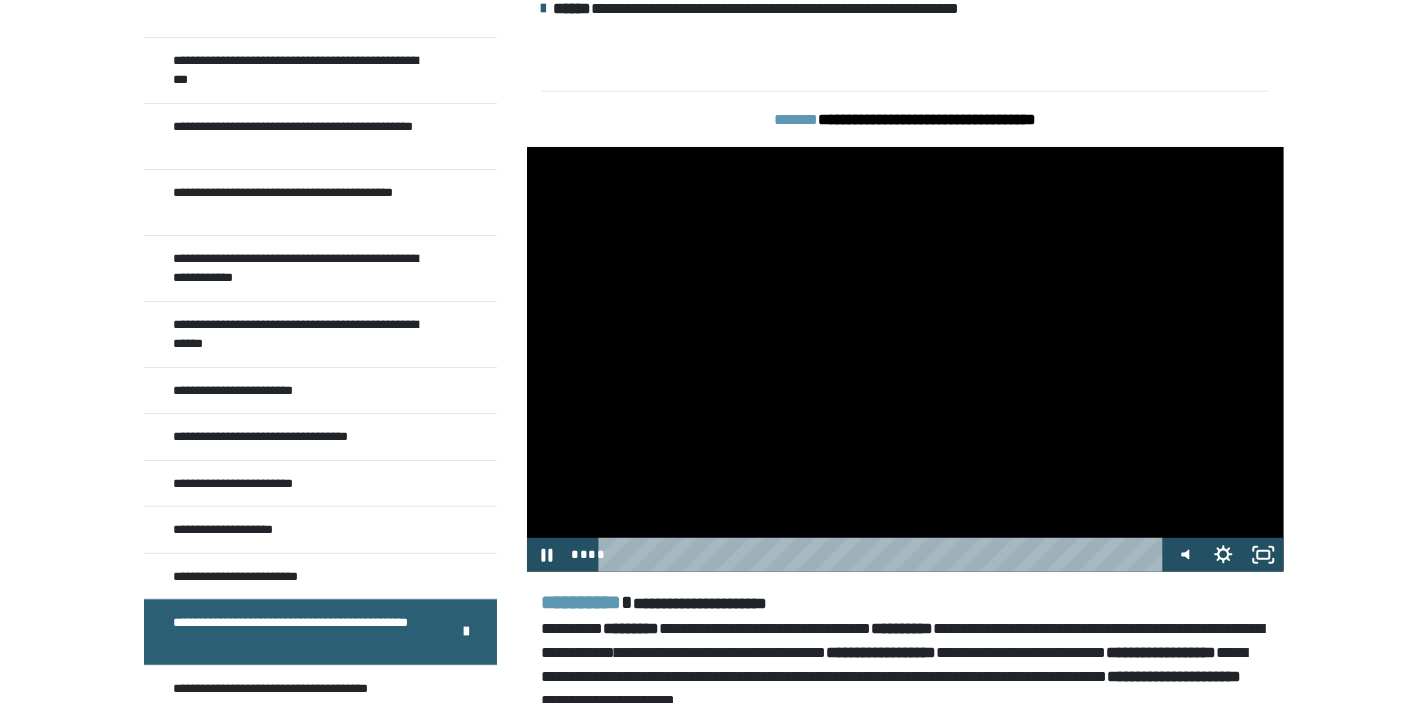 click at bounding box center (905, 360) 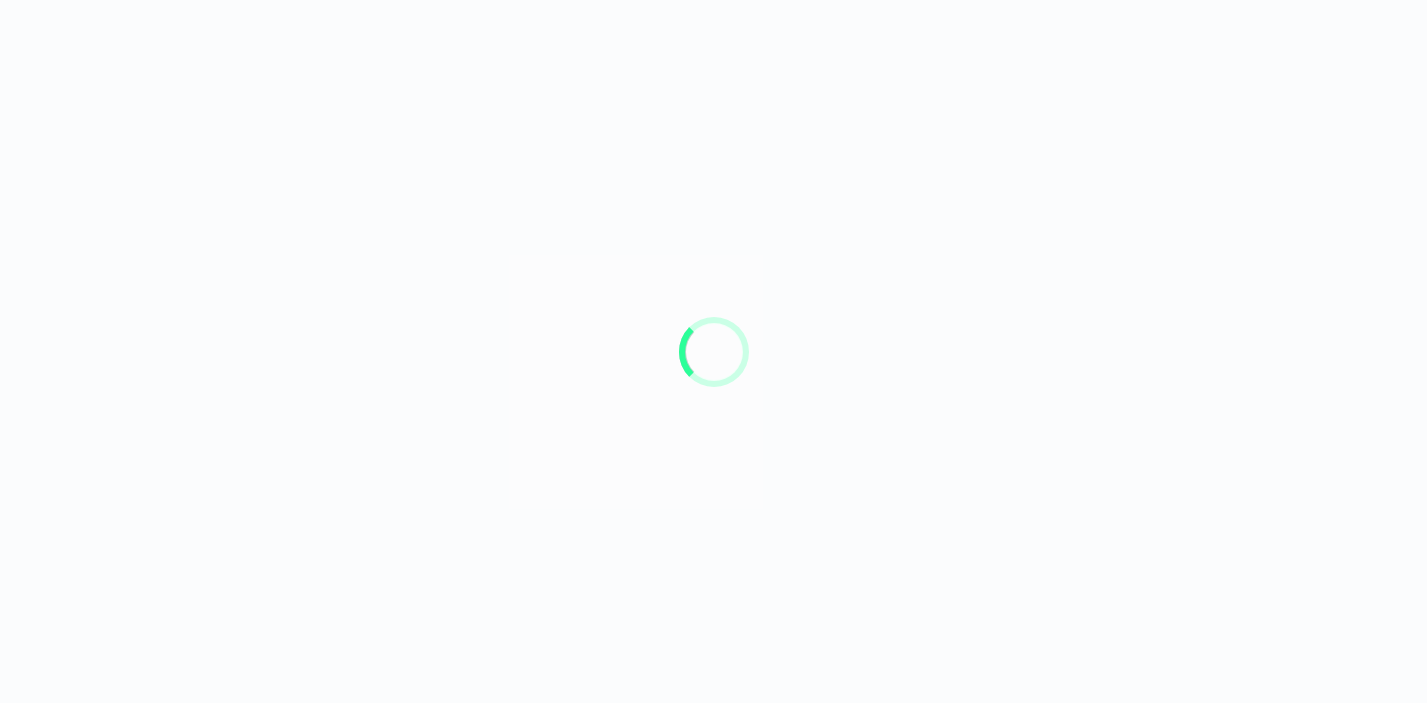 scroll, scrollTop: 0, scrollLeft: 0, axis: both 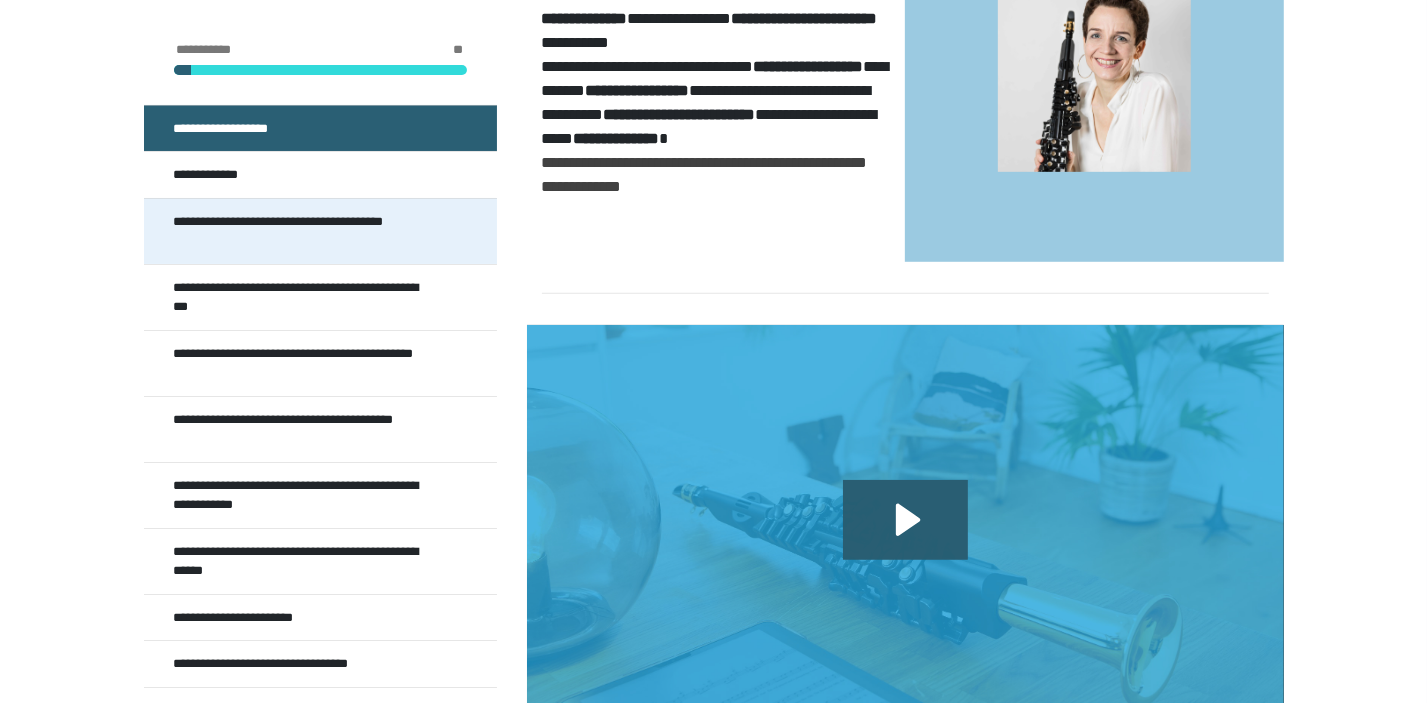 click on "**********" at bounding box center (306, 231) 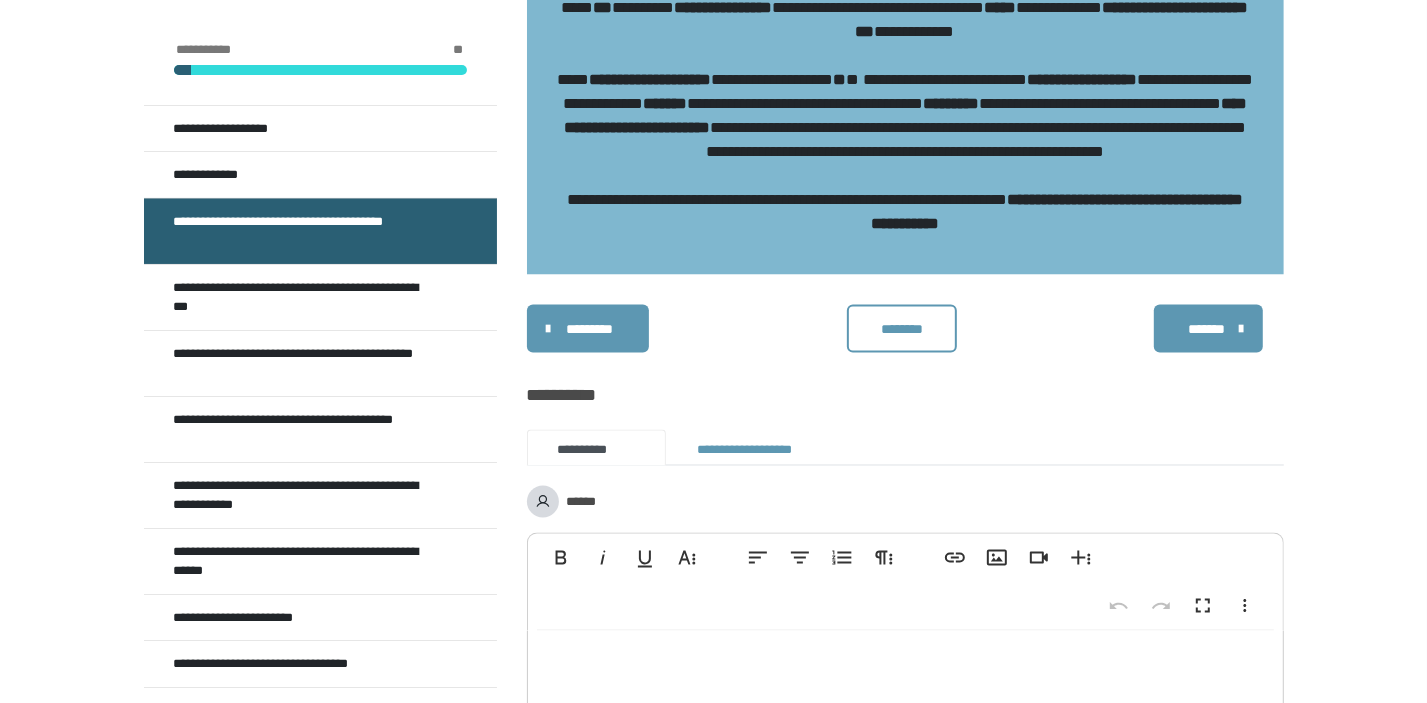 scroll, scrollTop: 2589, scrollLeft: 0, axis: vertical 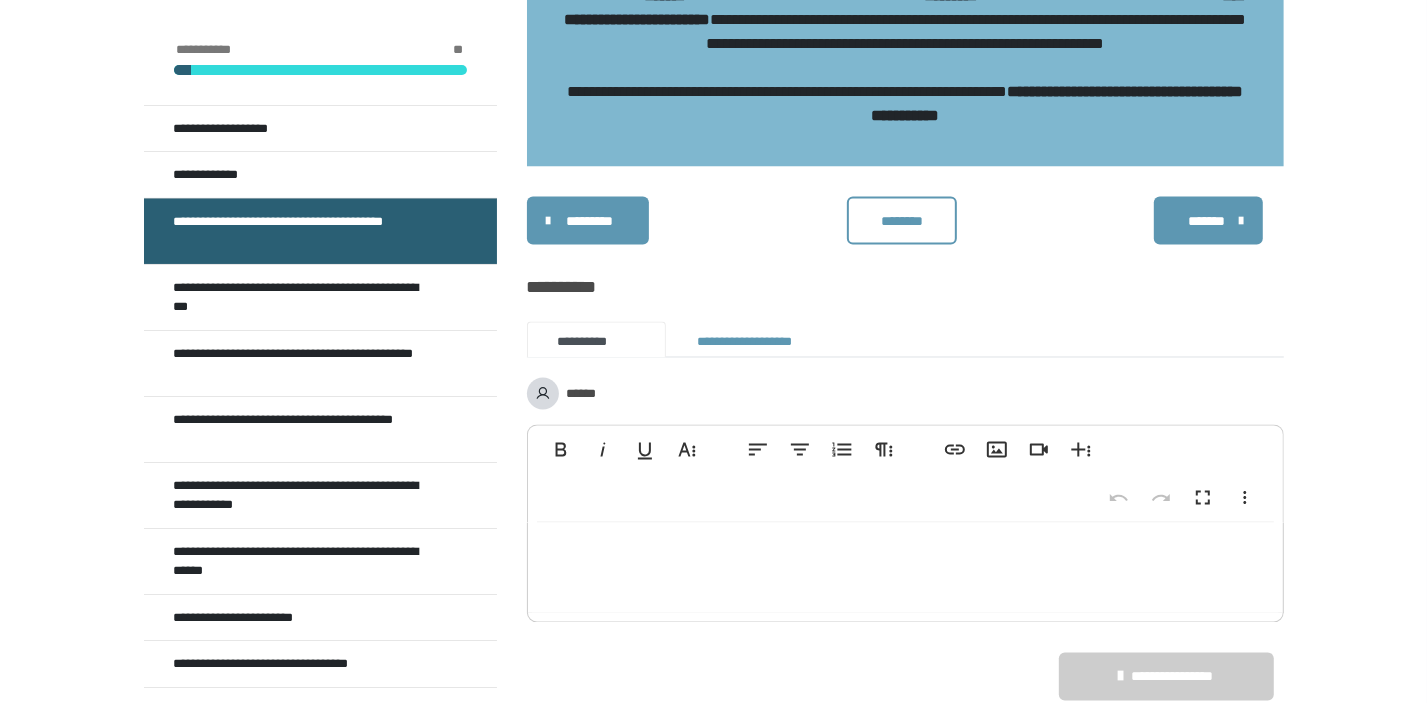 click on "********" at bounding box center [902, 221] 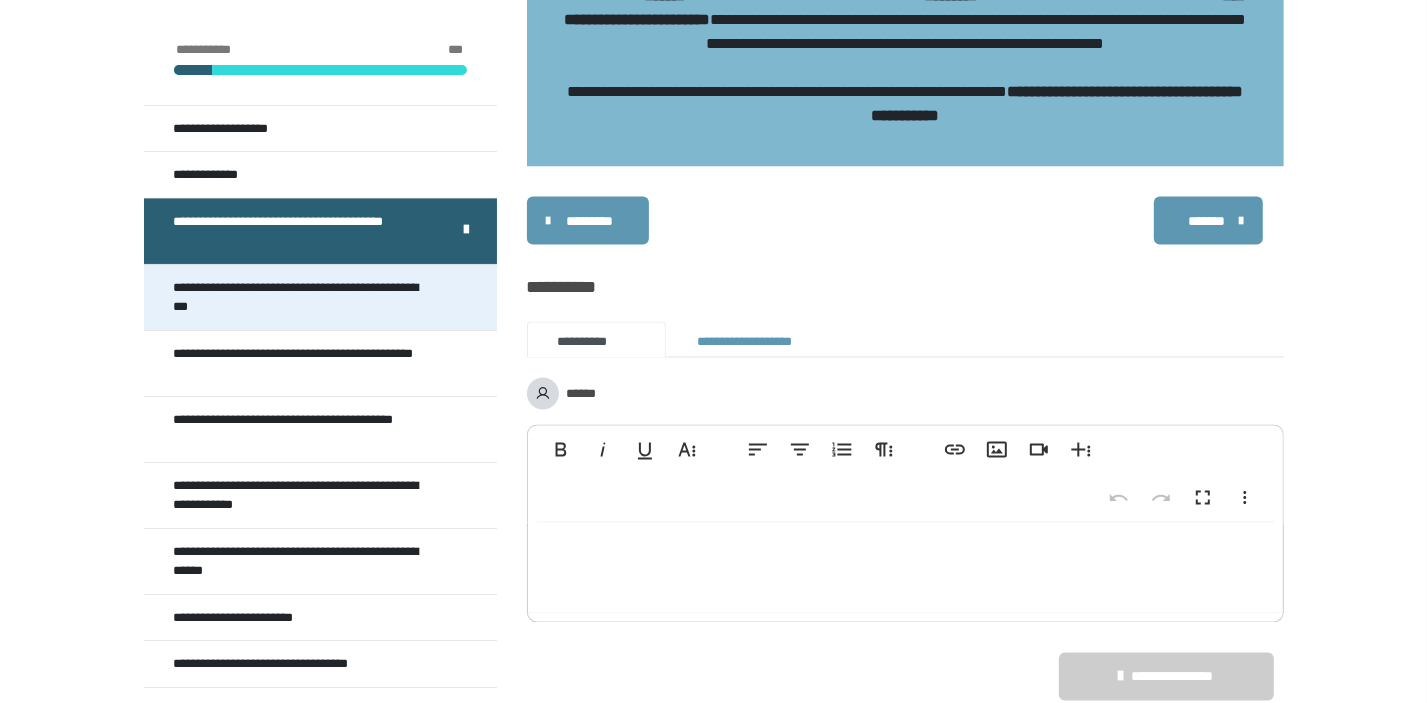 click on "**********" at bounding box center (306, 297) 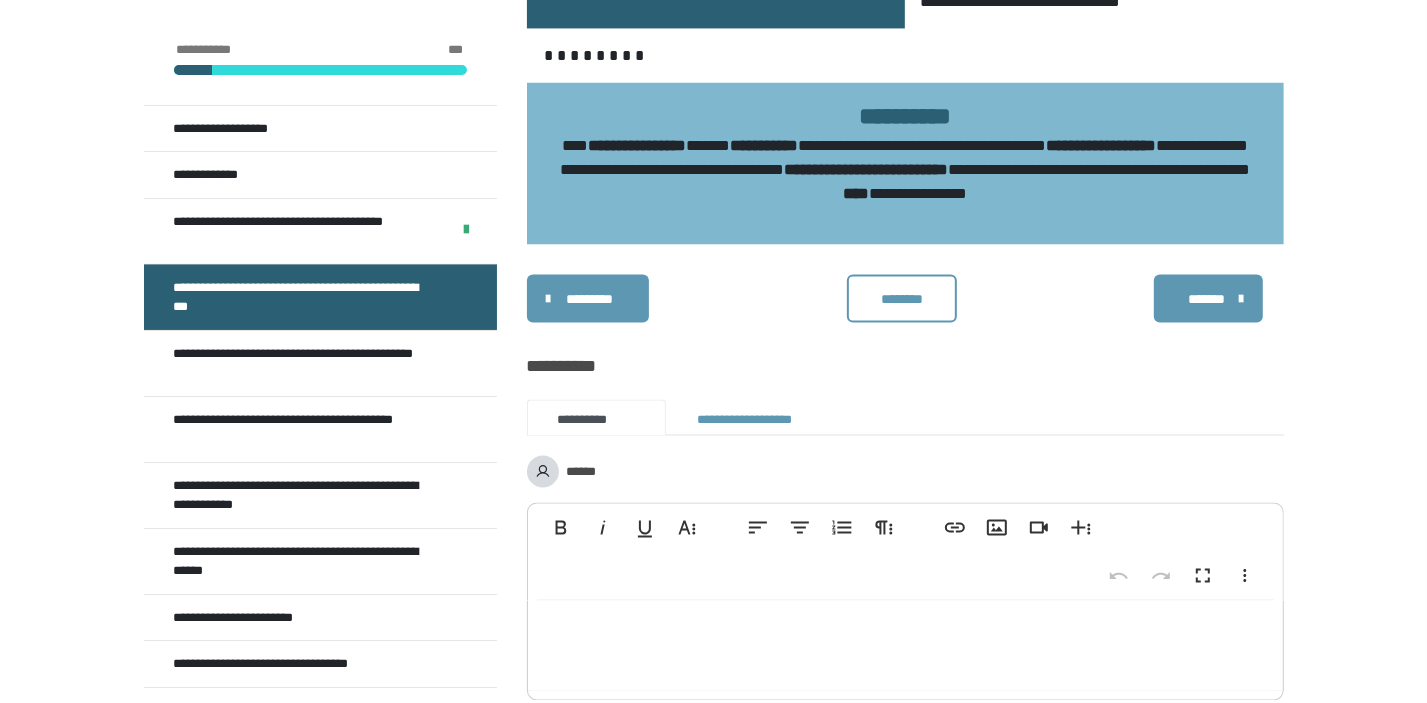 scroll, scrollTop: 2589, scrollLeft: 0, axis: vertical 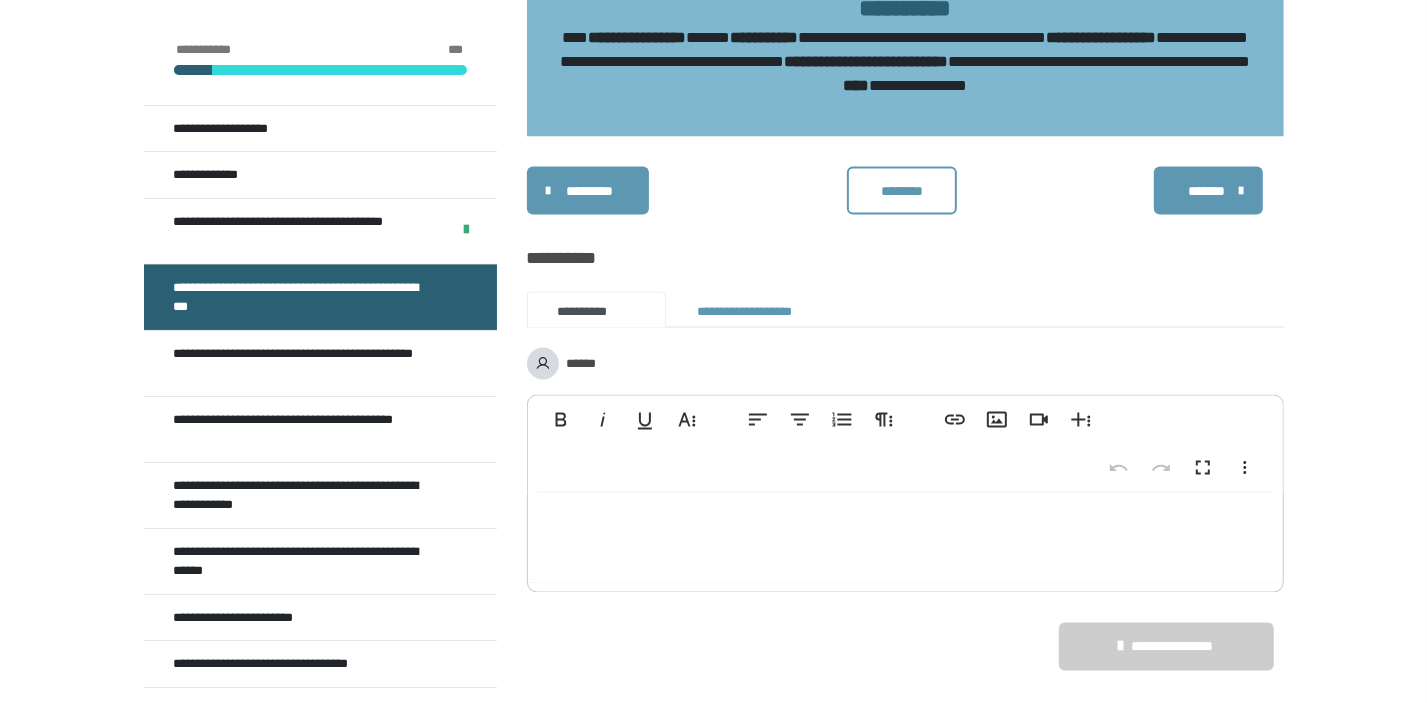 click on "********" at bounding box center [902, 191] 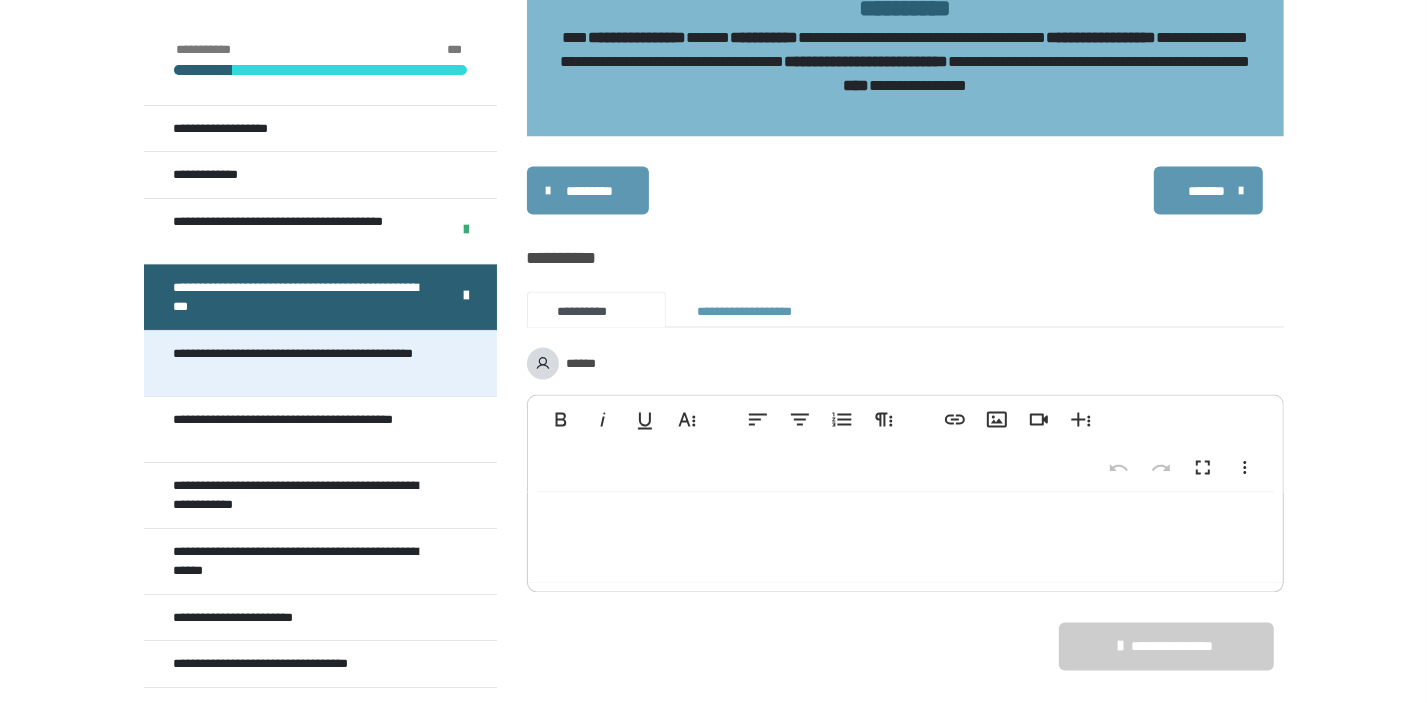 click on "**********" at bounding box center [306, 363] 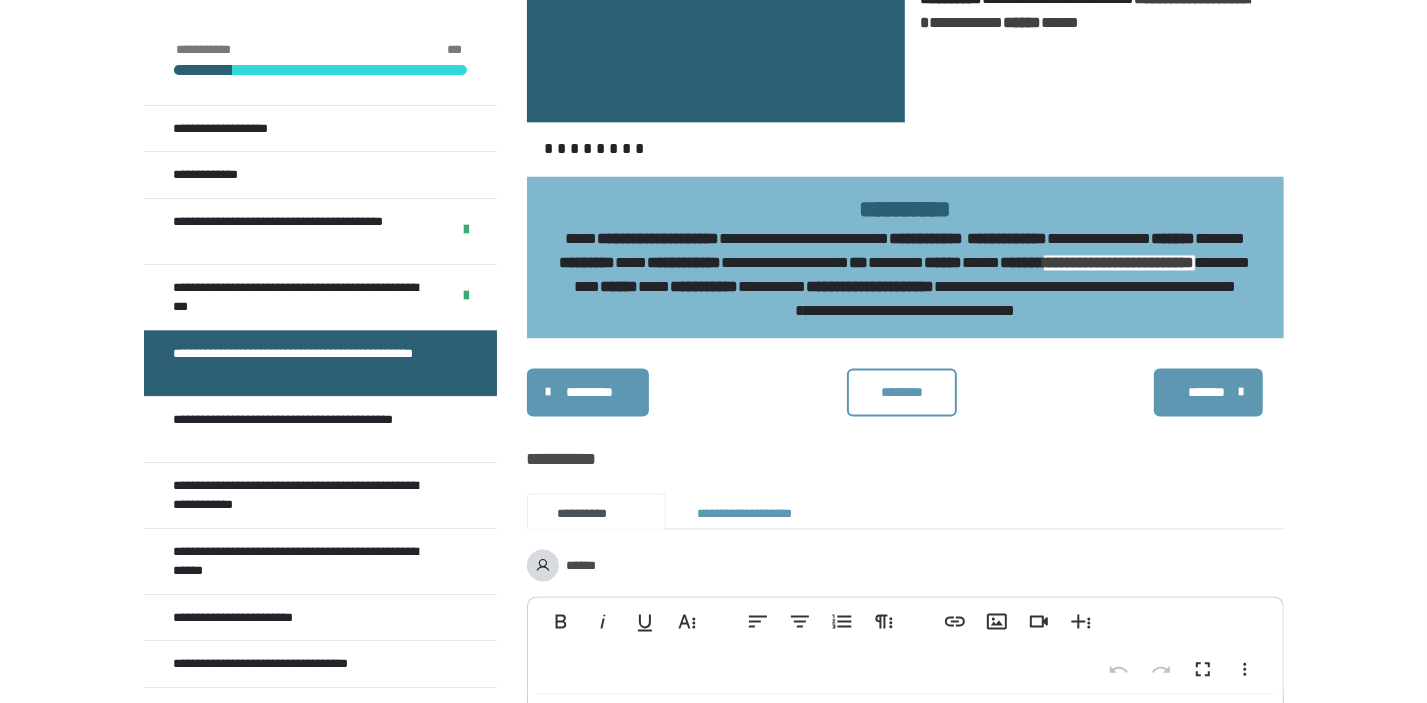 scroll, scrollTop: 3558, scrollLeft: 0, axis: vertical 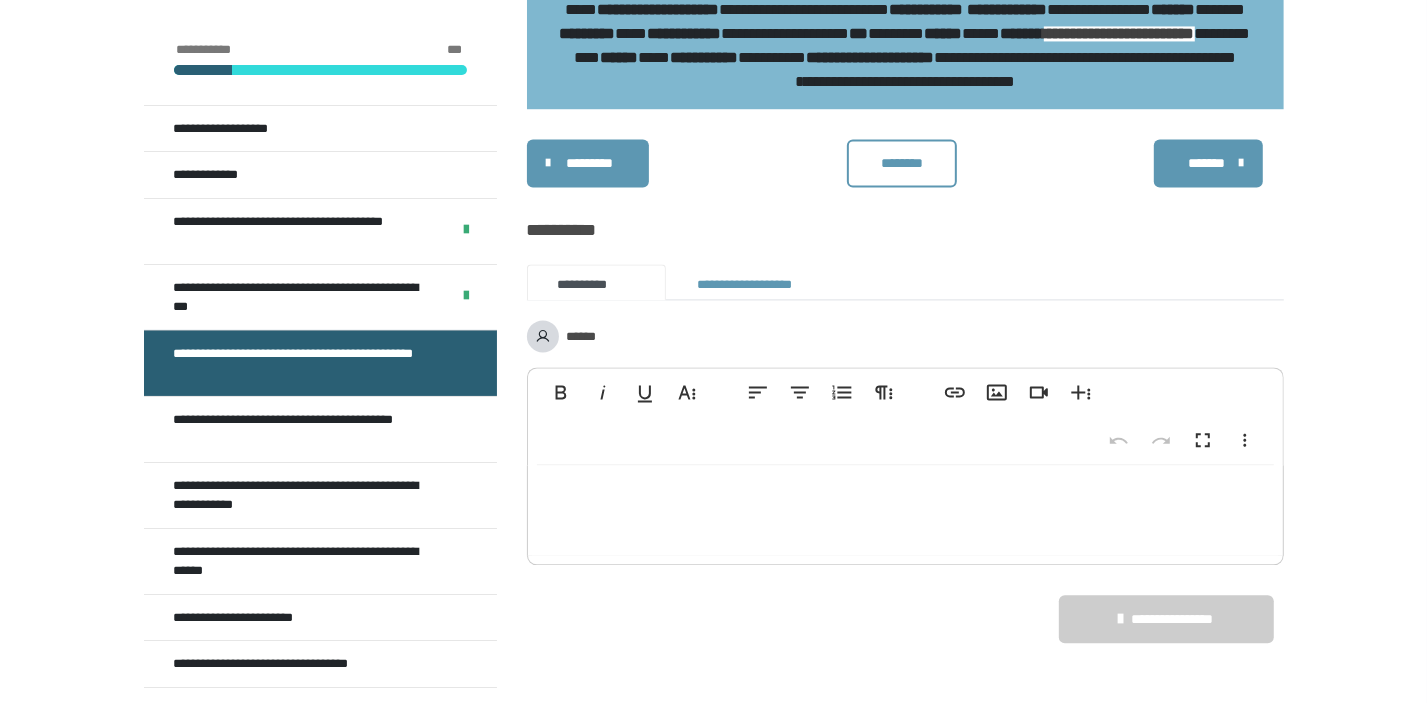 click on "********" at bounding box center [902, 163] 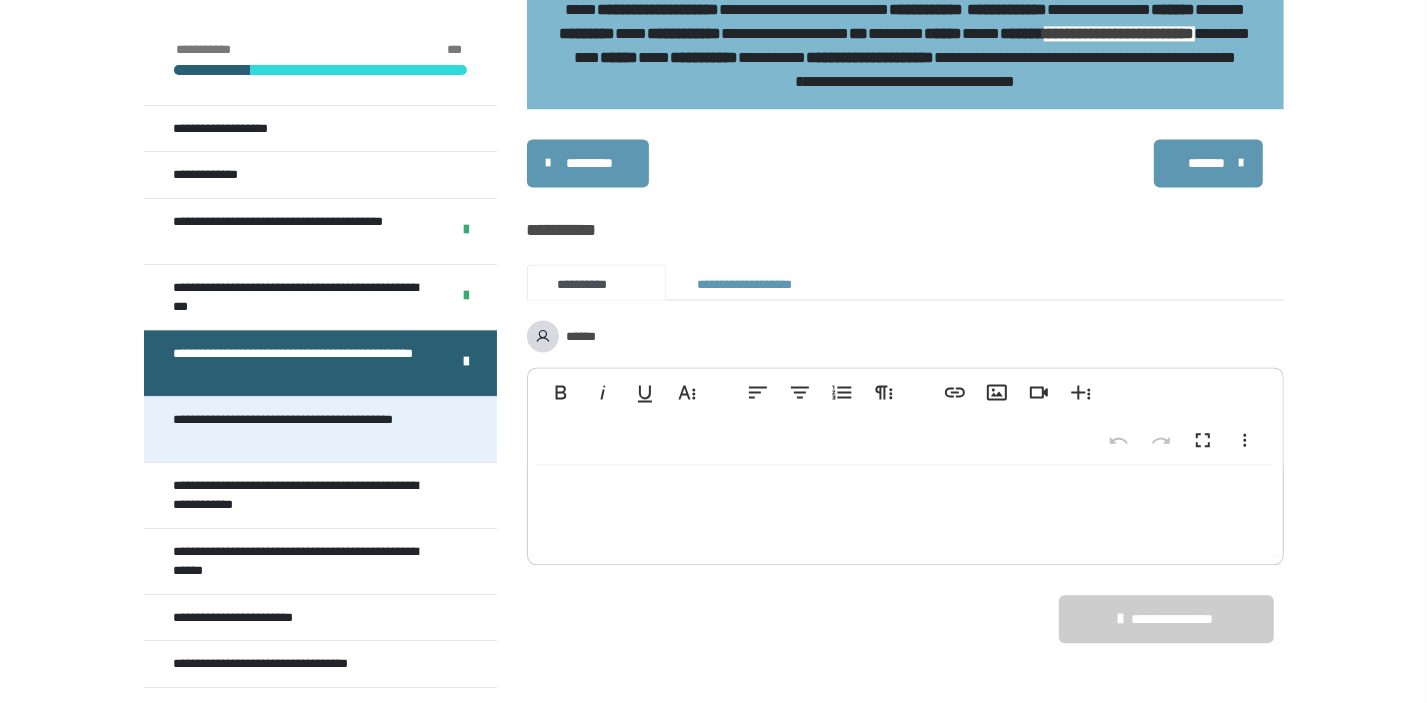 click on "**********" at bounding box center (306, 429) 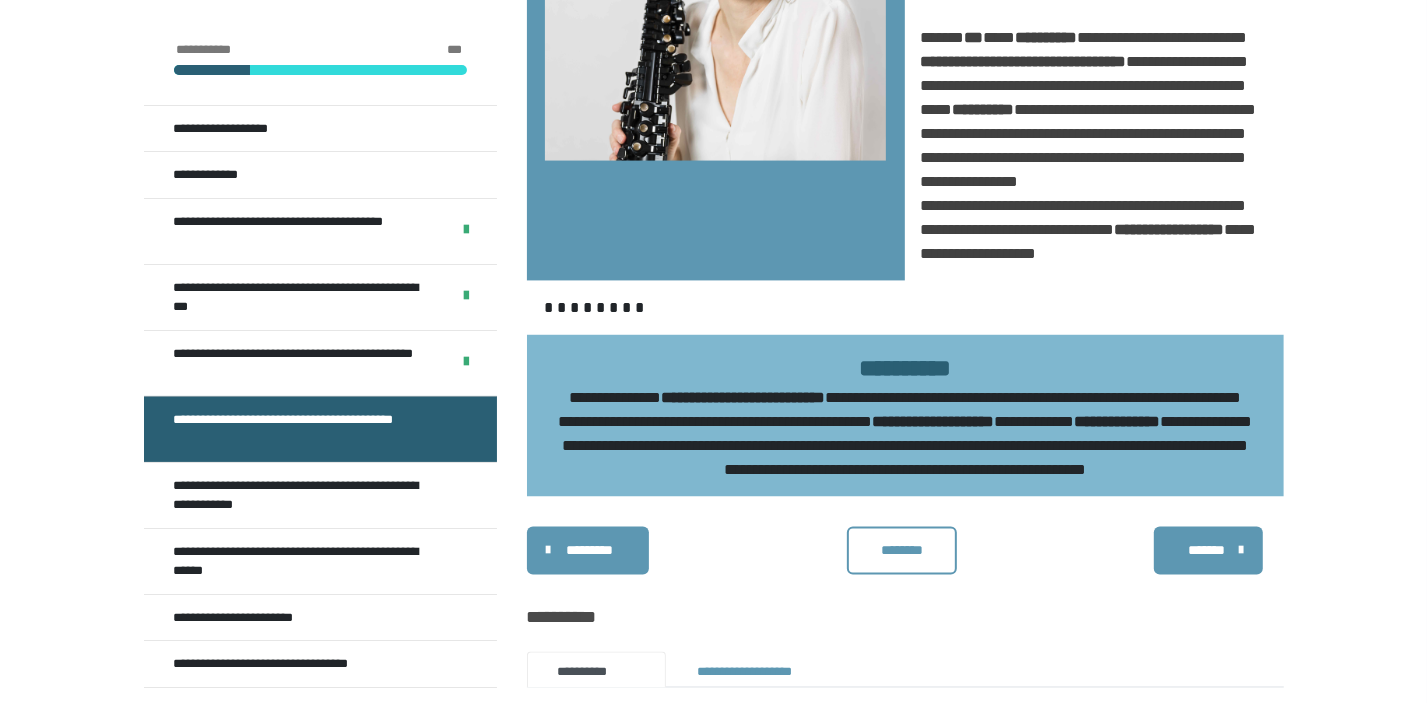 scroll, scrollTop: 2879, scrollLeft: 0, axis: vertical 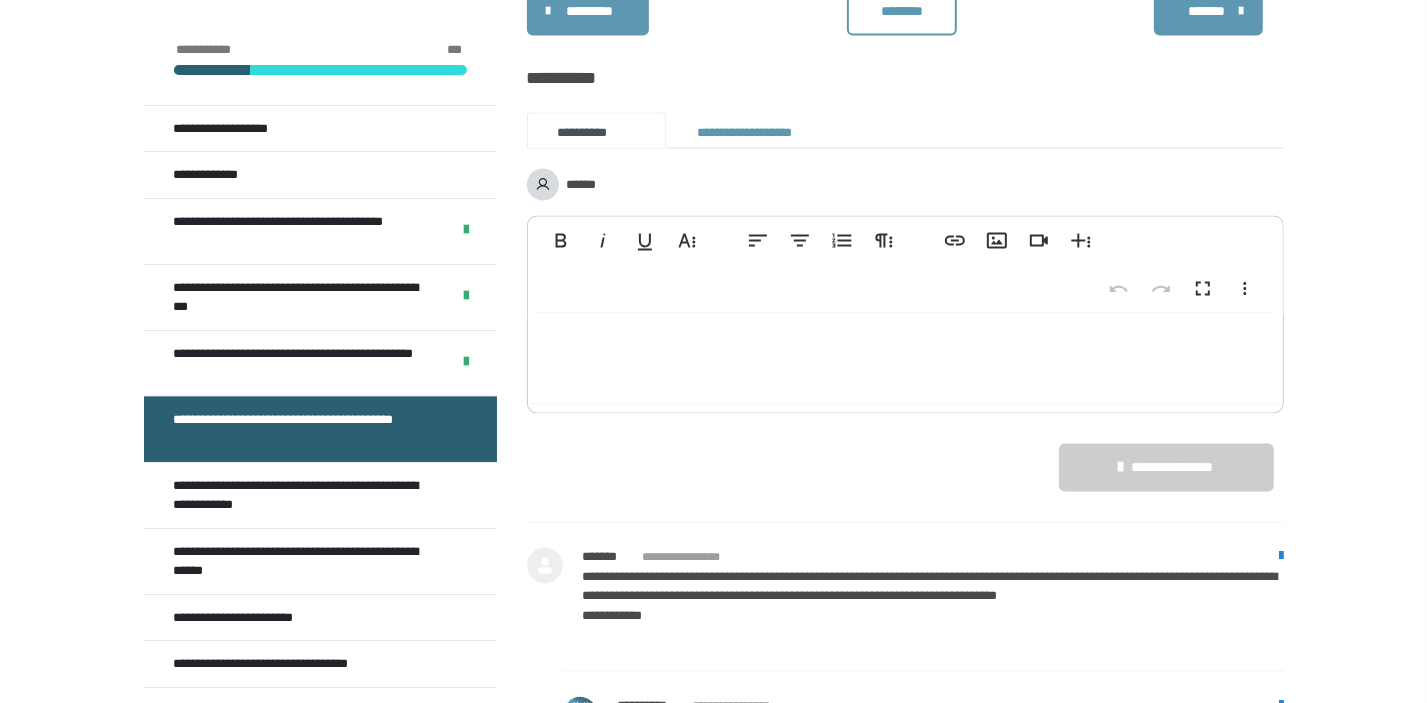 click on "********" at bounding box center [902, 11] 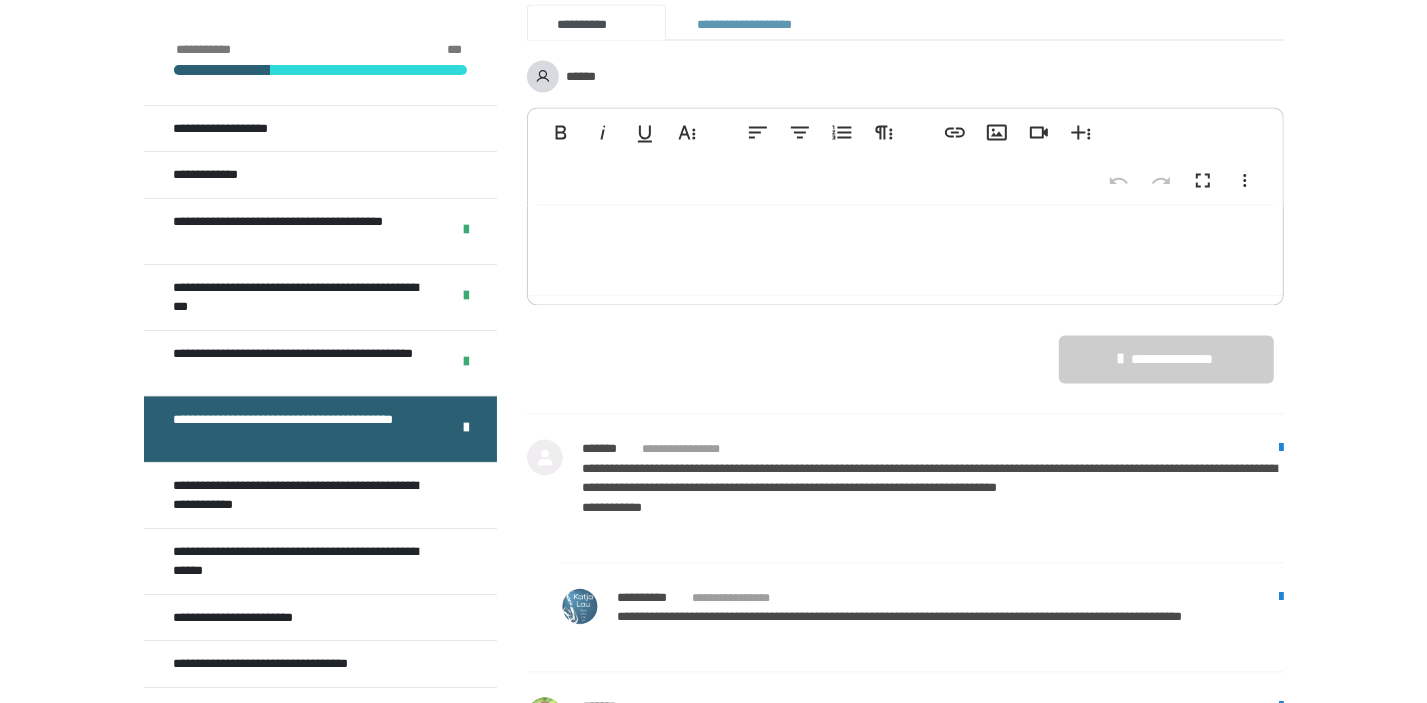 scroll, scrollTop: 3095, scrollLeft: 0, axis: vertical 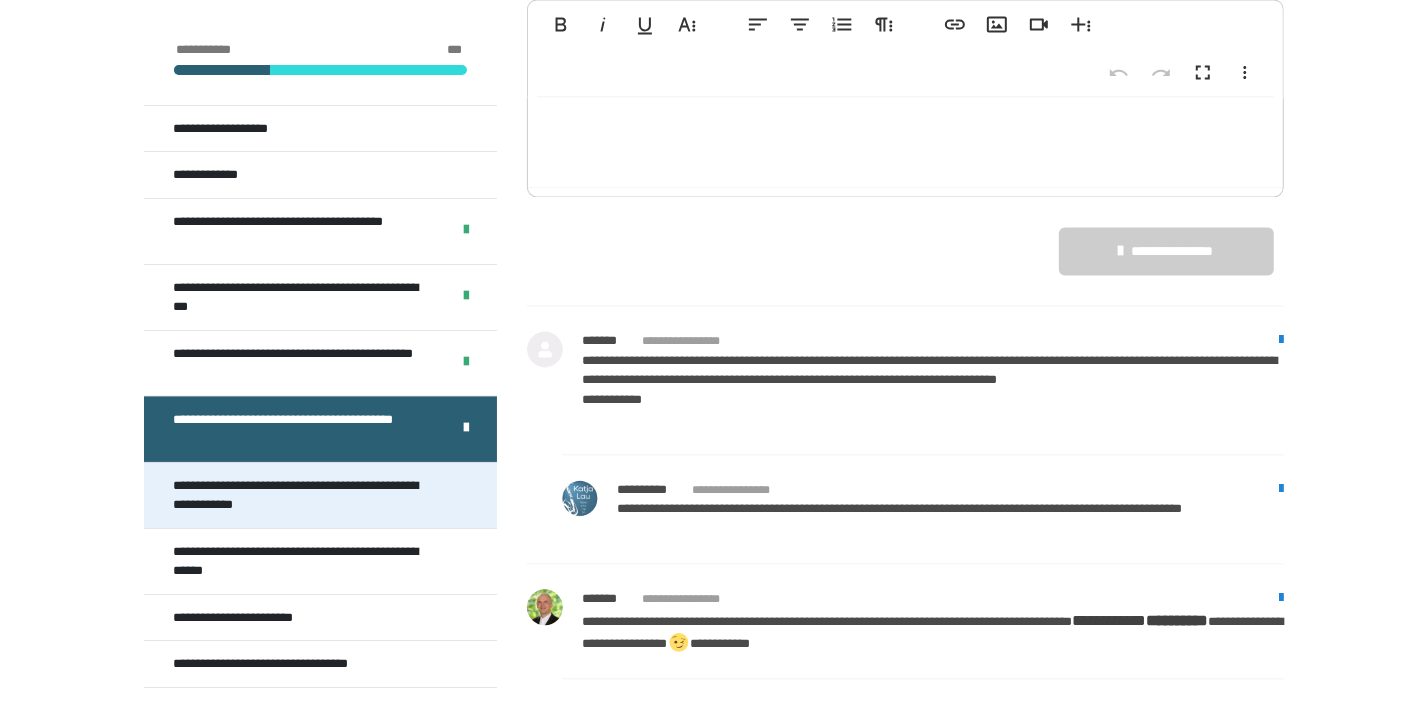 click on "**********" at bounding box center [306, 495] 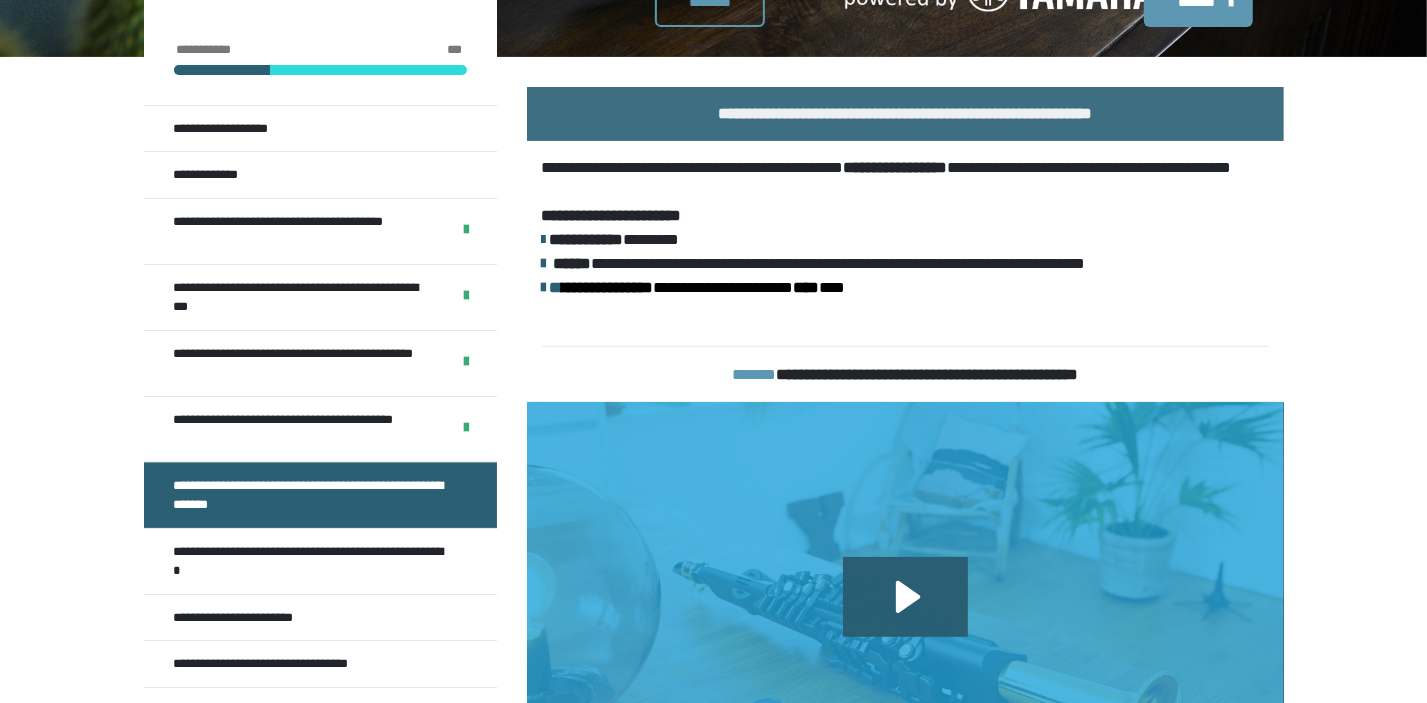 scroll, scrollTop: 540, scrollLeft: 0, axis: vertical 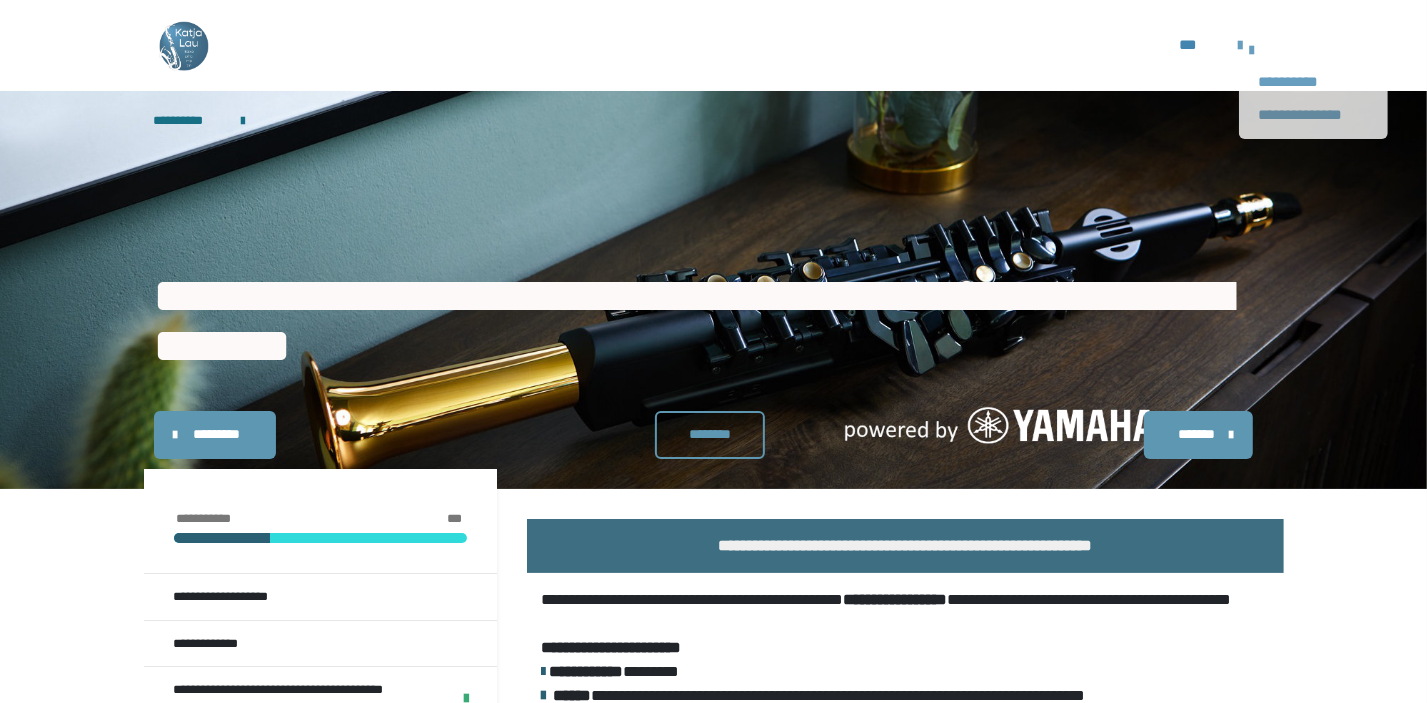 click on "**********" at bounding box center [1314, 115] 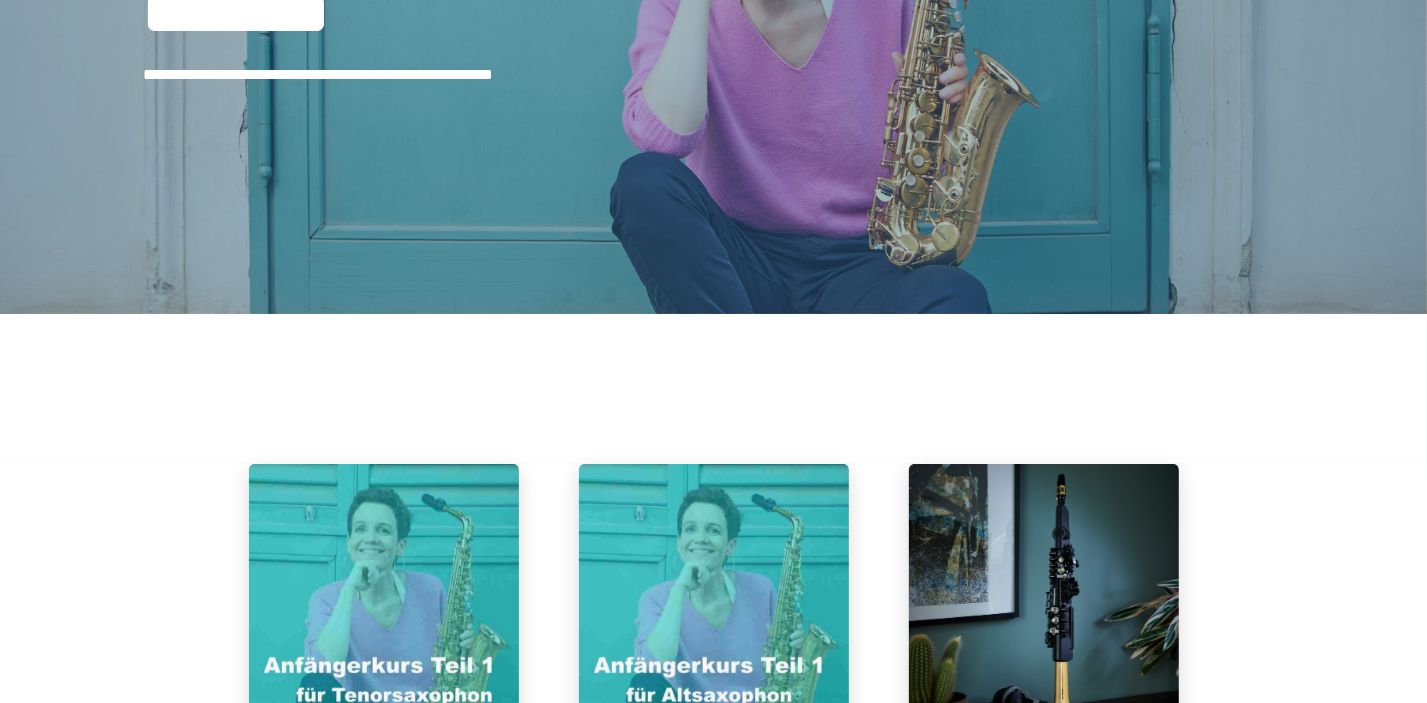 scroll, scrollTop: 0, scrollLeft: 0, axis: both 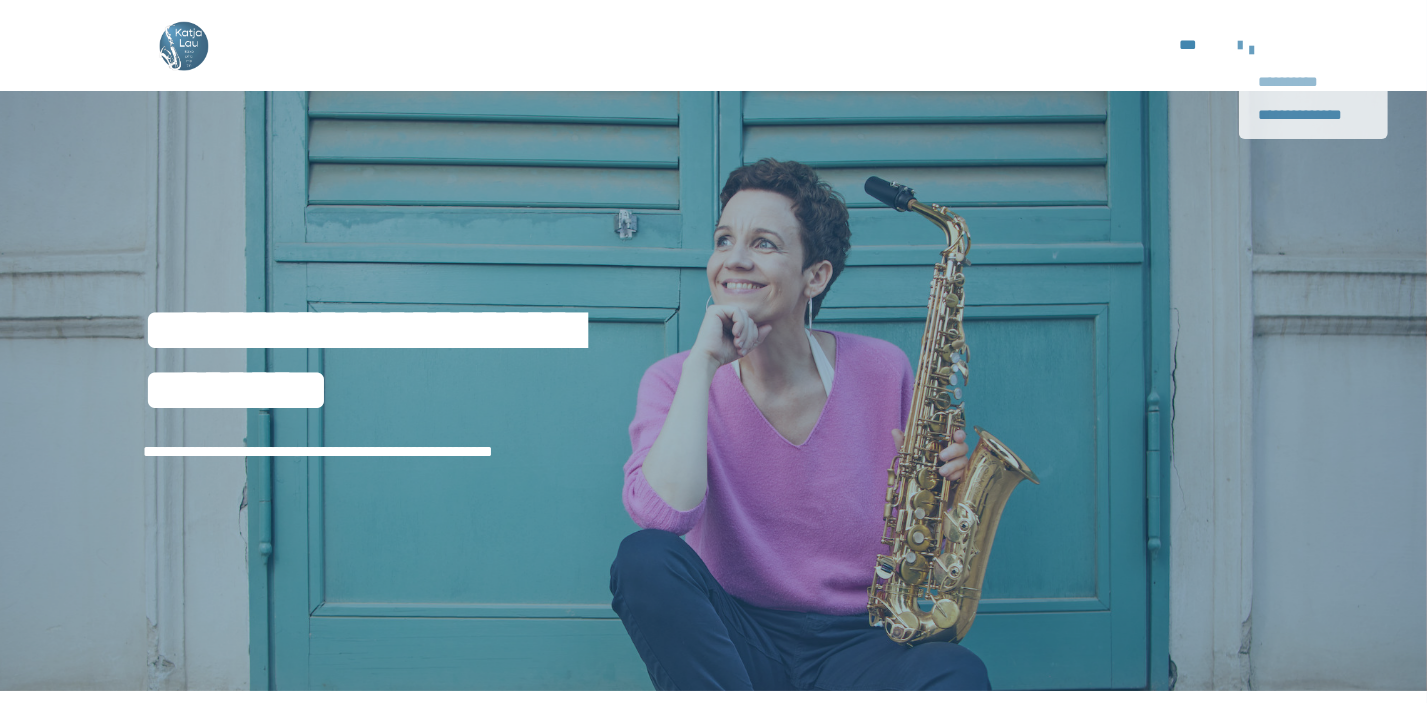 click on "**********" at bounding box center [1314, 82] 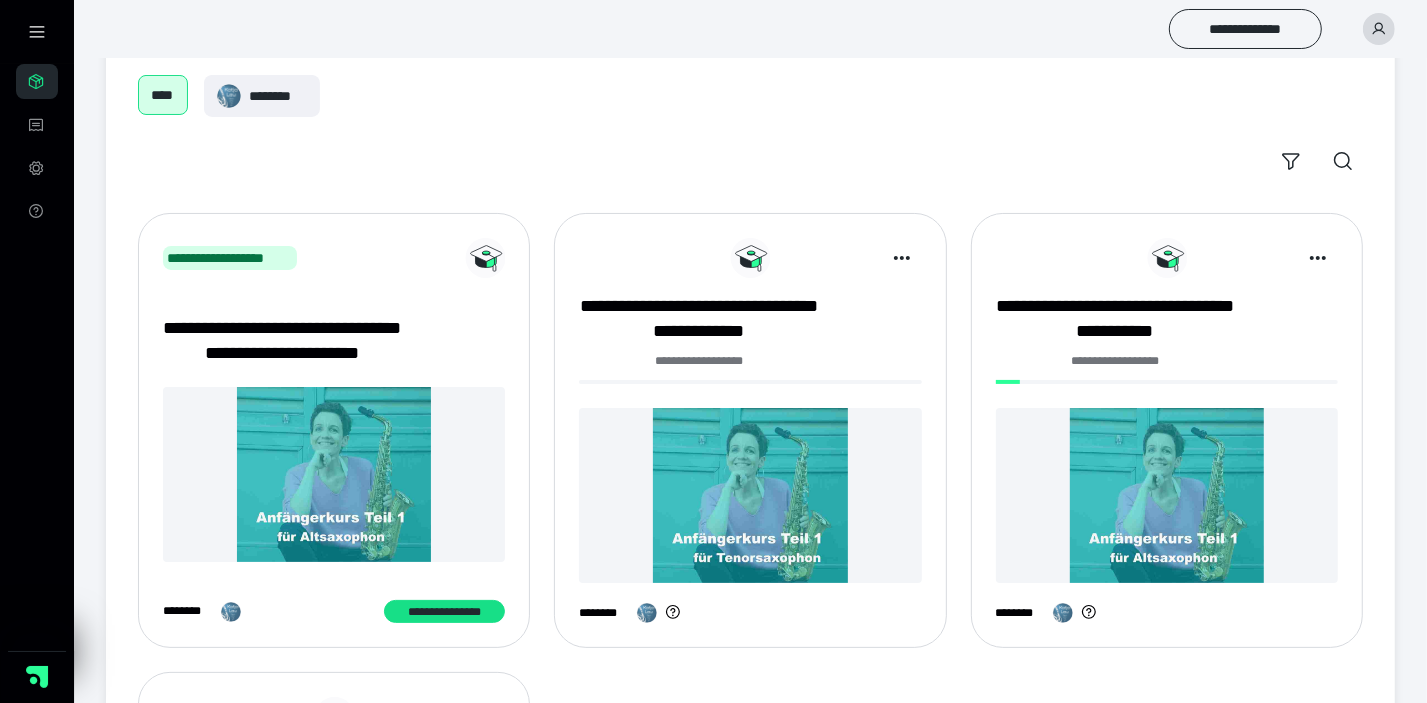 scroll, scrollTop: 0, scrollLeft: 0, axis: both 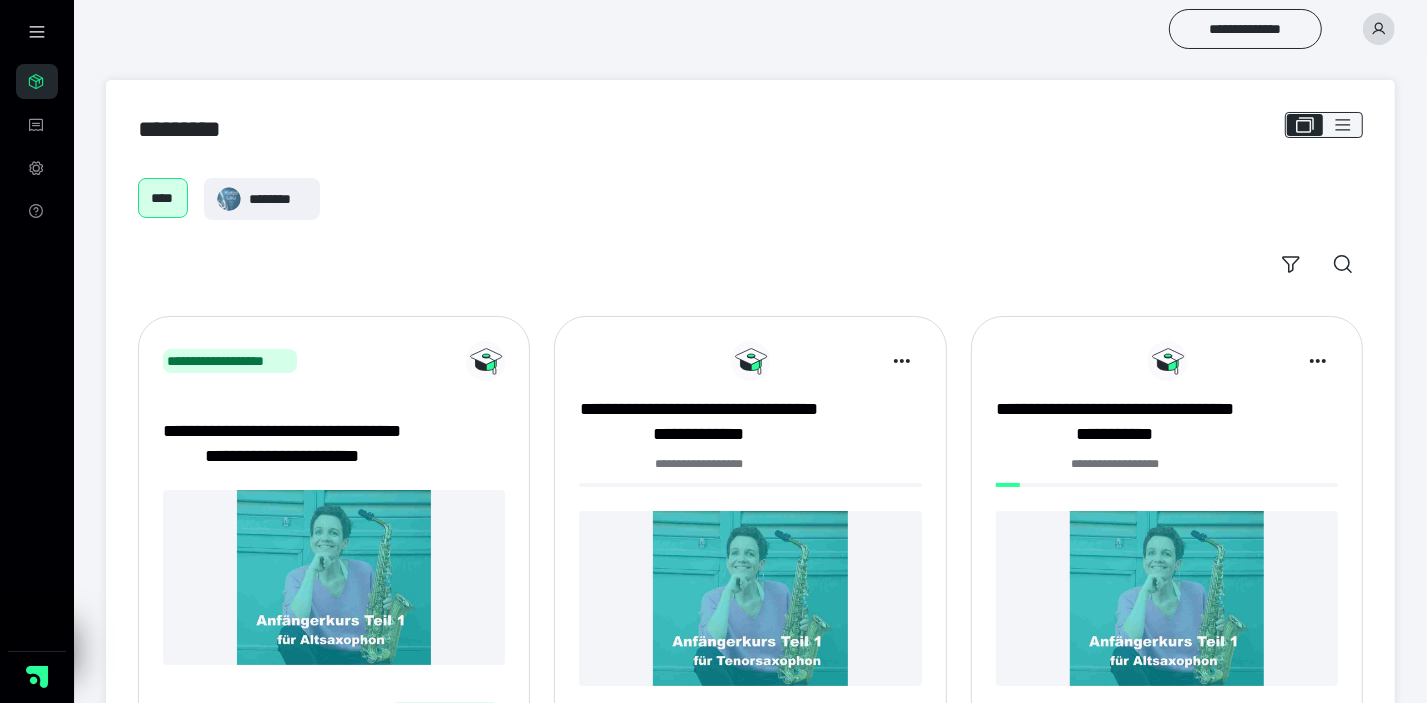 click on "**********" at bounding box center (750, 29) 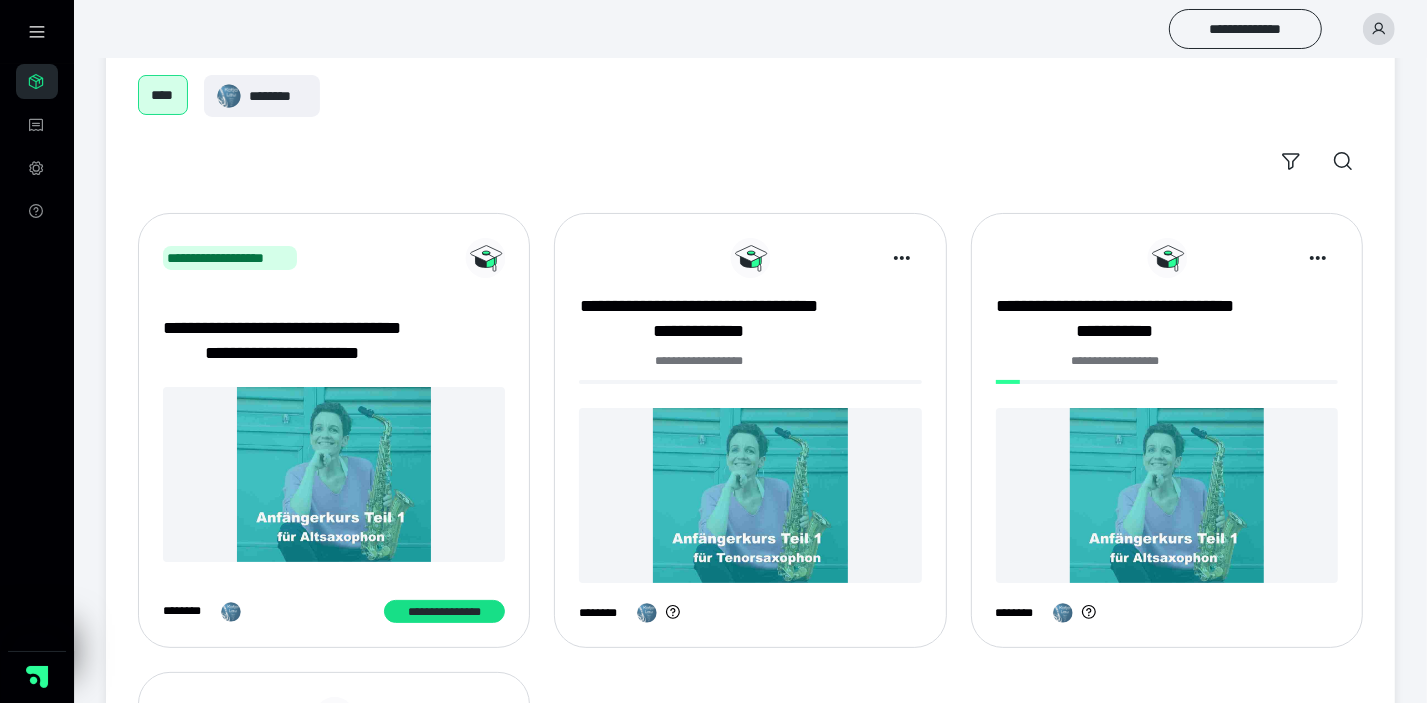 click on "**********" at bounding box center (750, 558) 